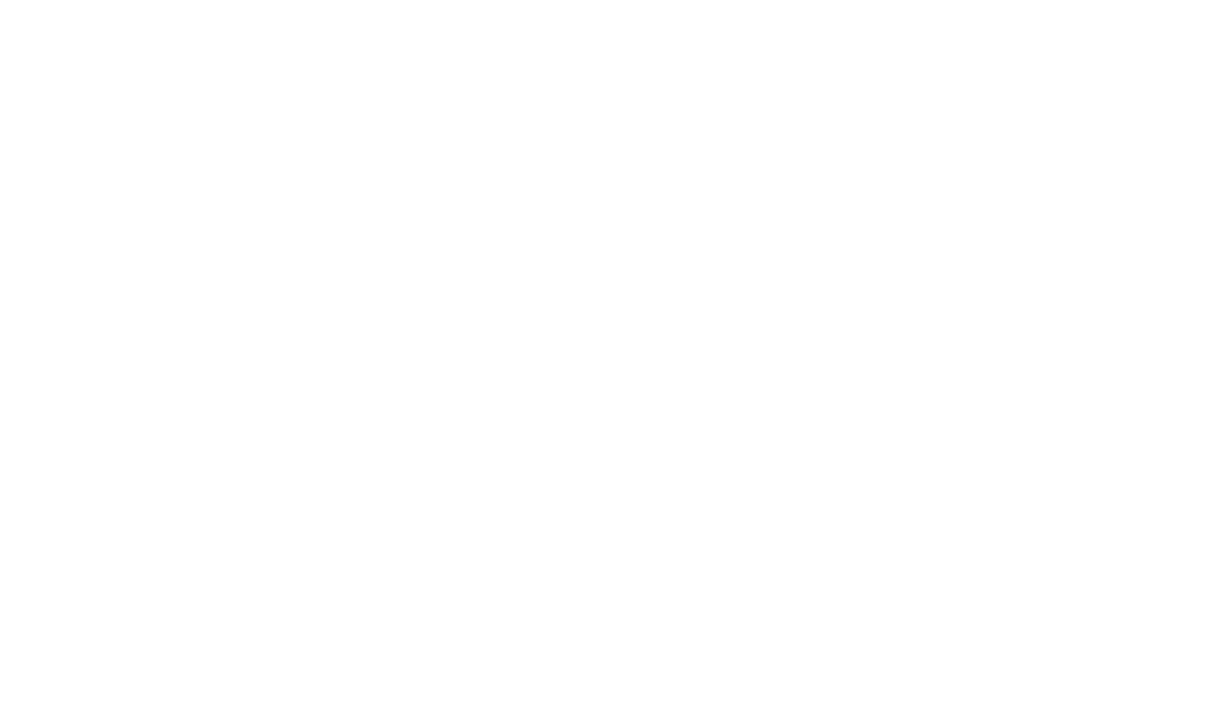 scroll, scrollTop: 0, scrollLeft: 0, axis: both 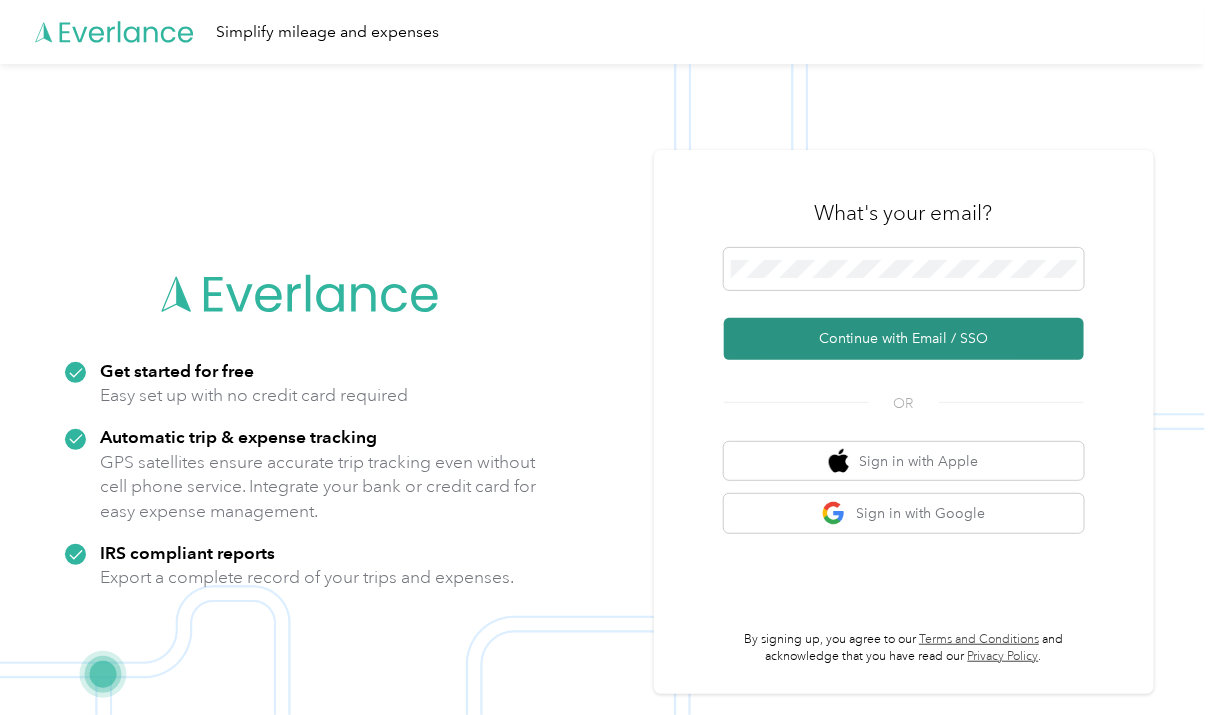 click on "Continue with Email / SSO" at bounding box center [904, 339] 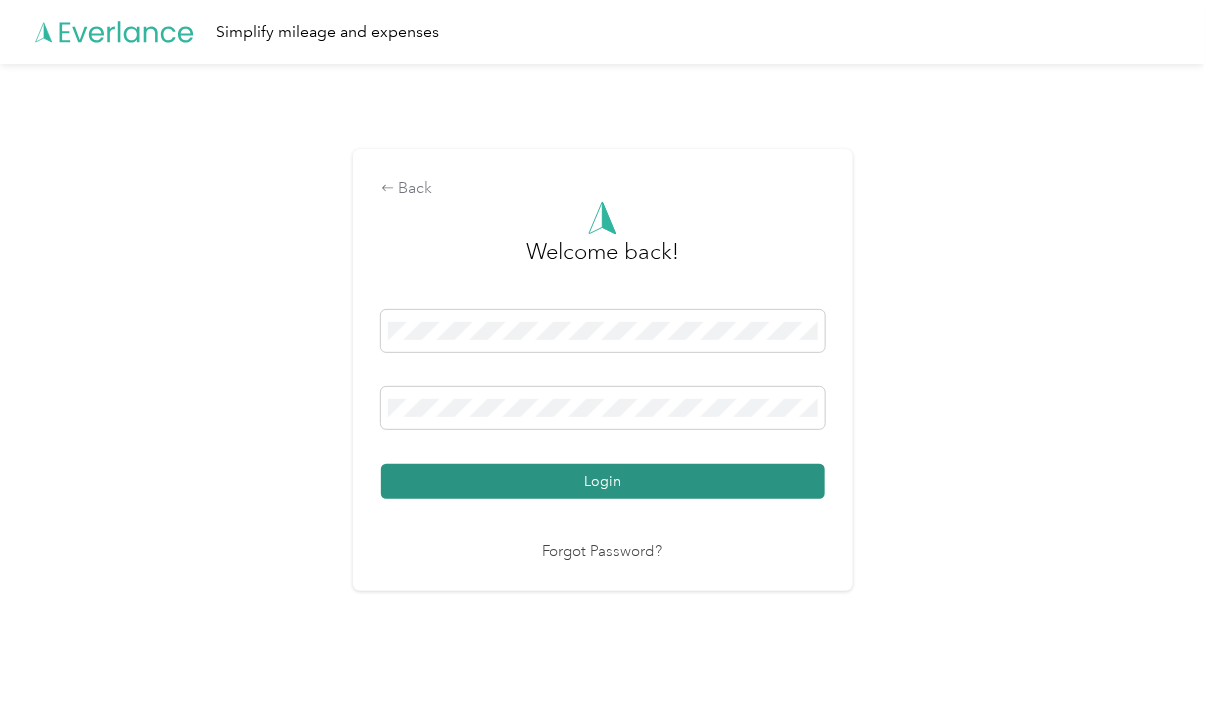 click on "Login" at bounding box center (603, 481) 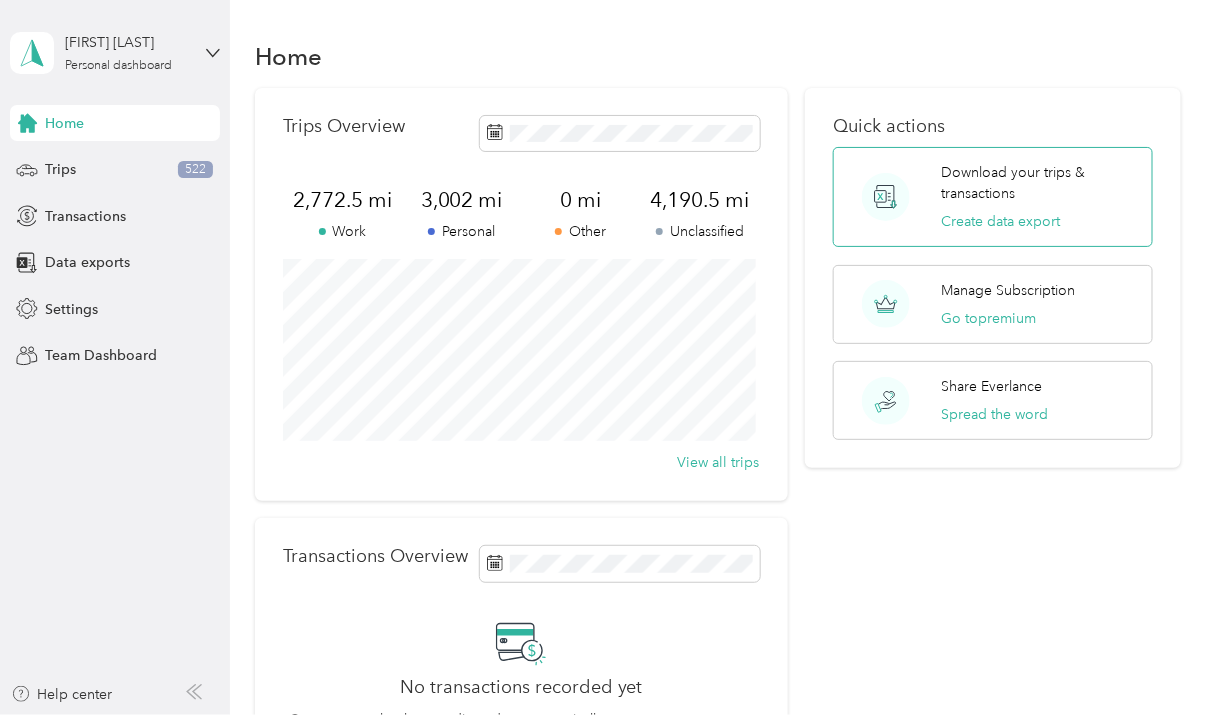 click on "Download your trips & transactions" at bounding box center [1040, 183] 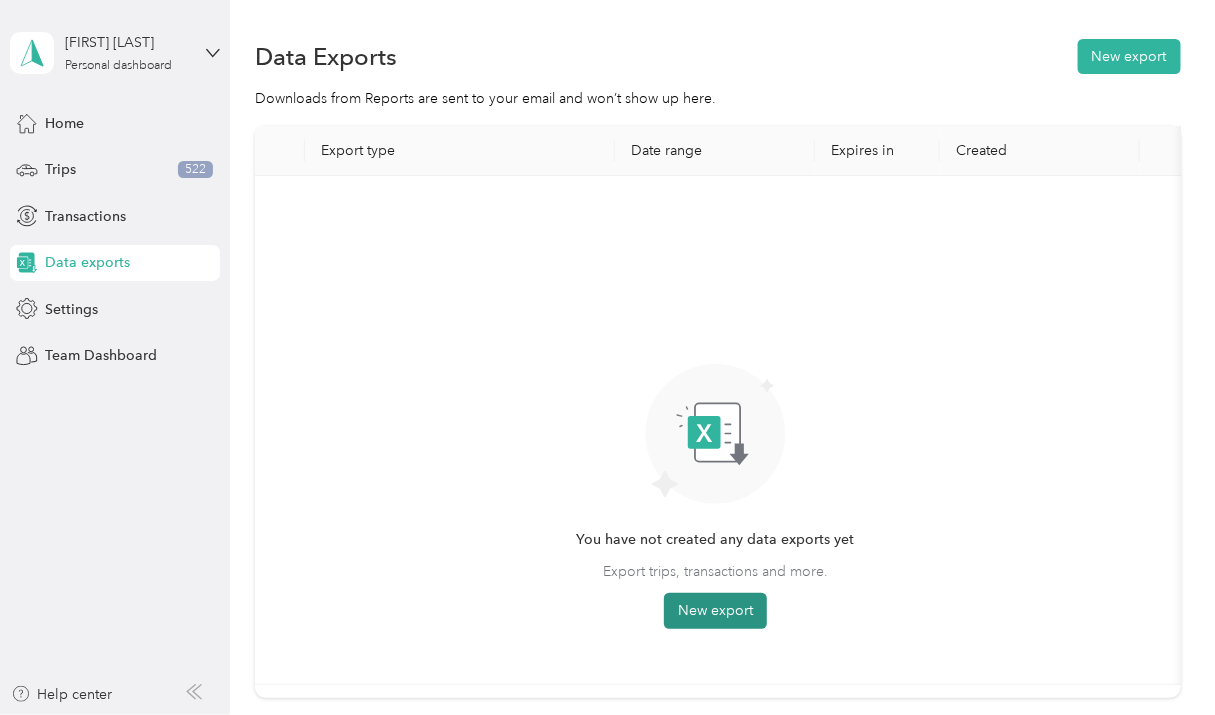 click on "New export" at bounding box center (715, 611) 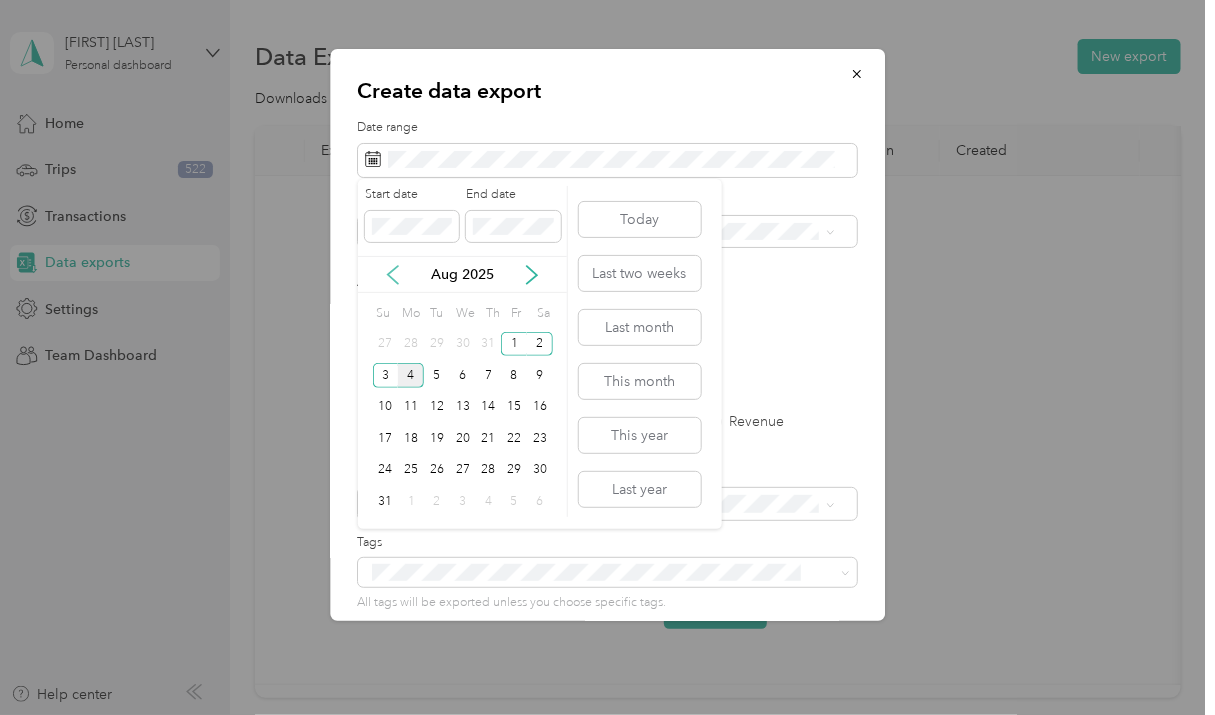 click 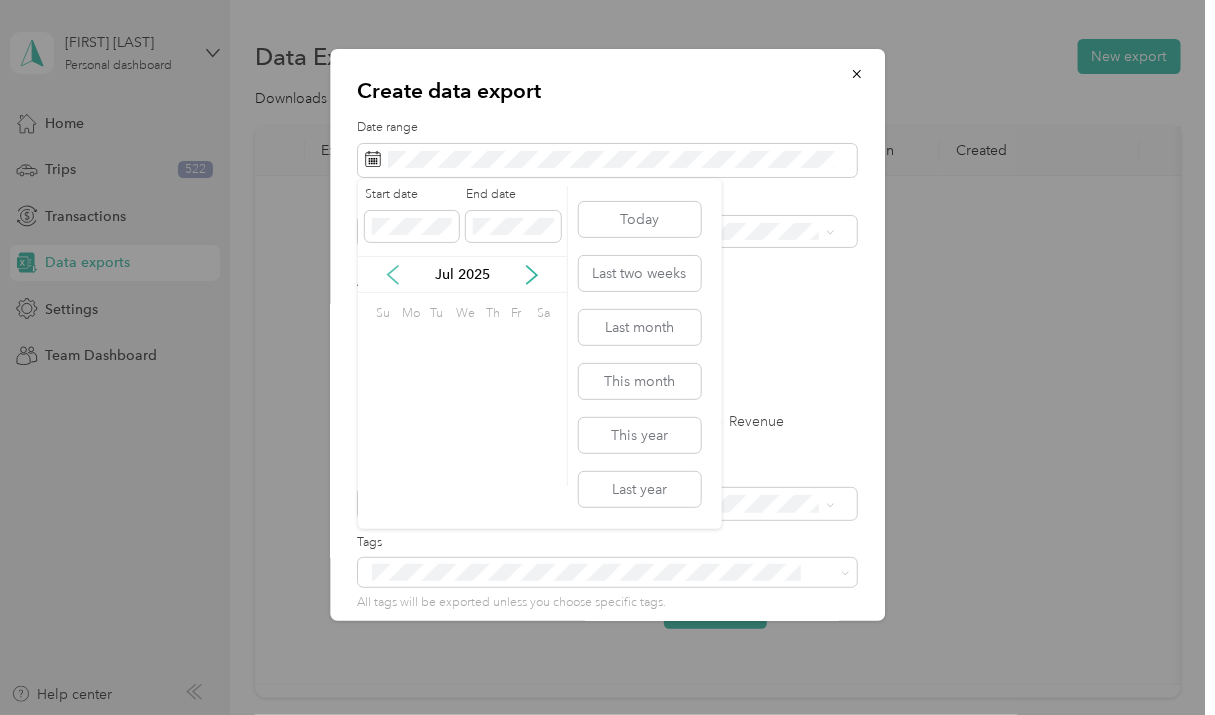 click 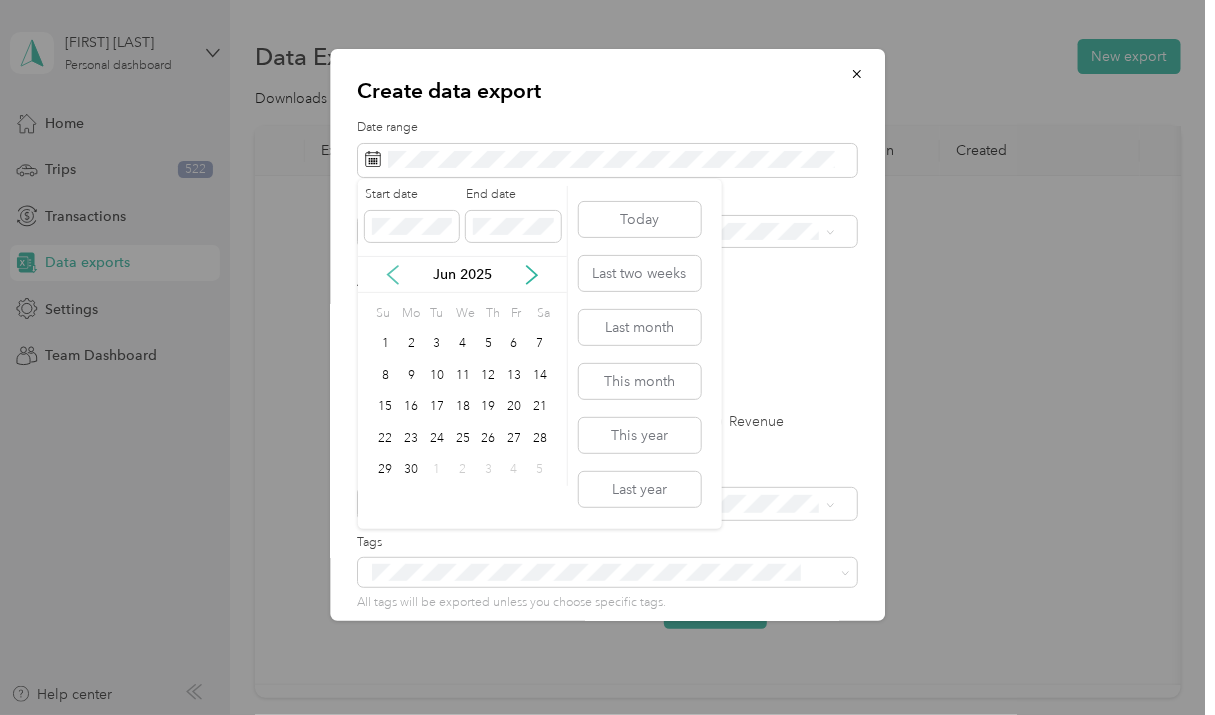 click 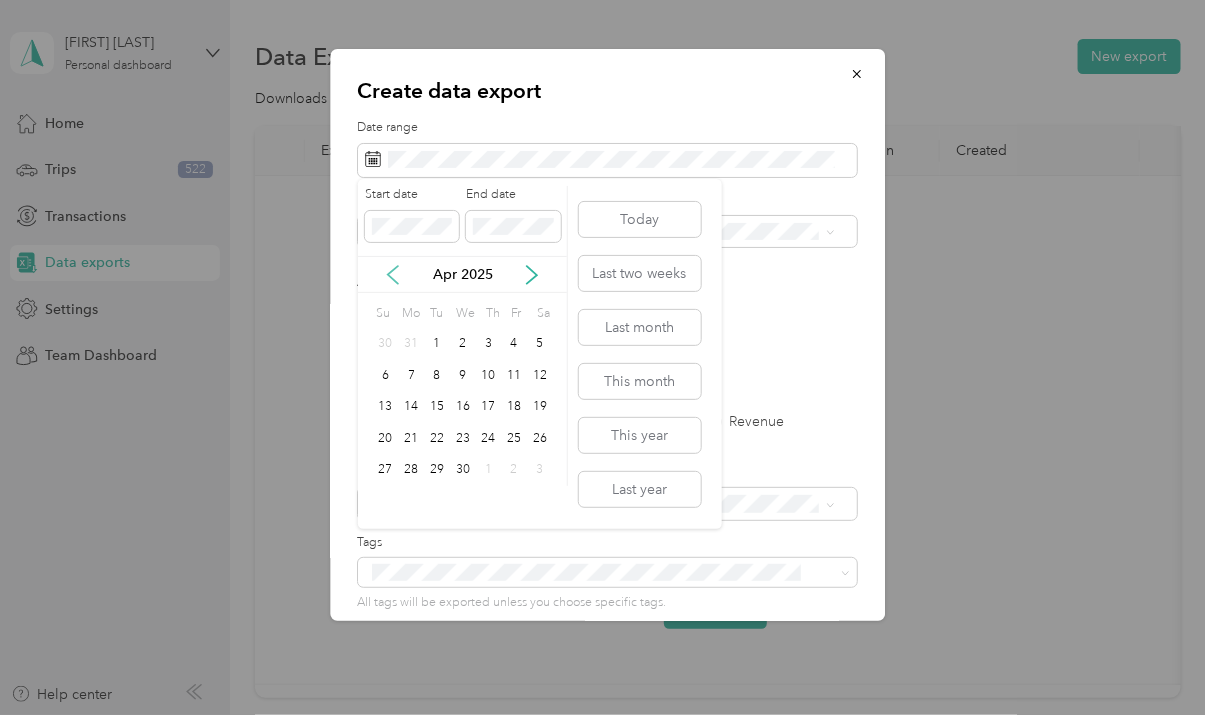 click 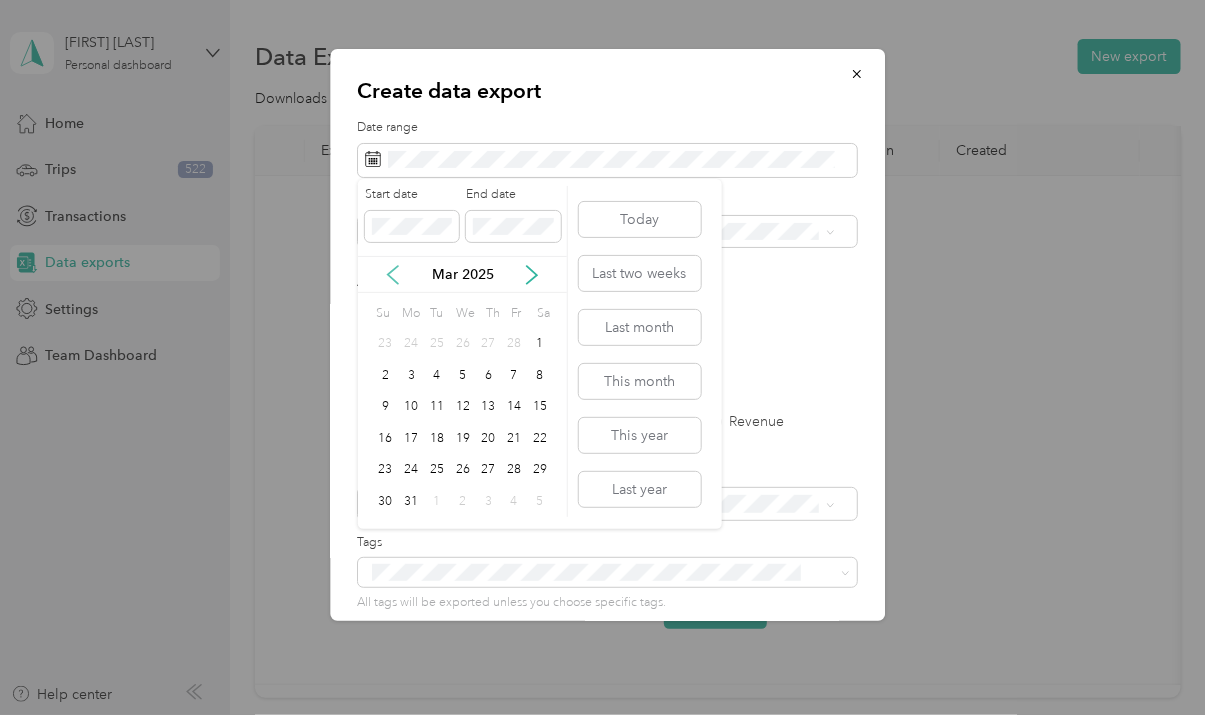 click 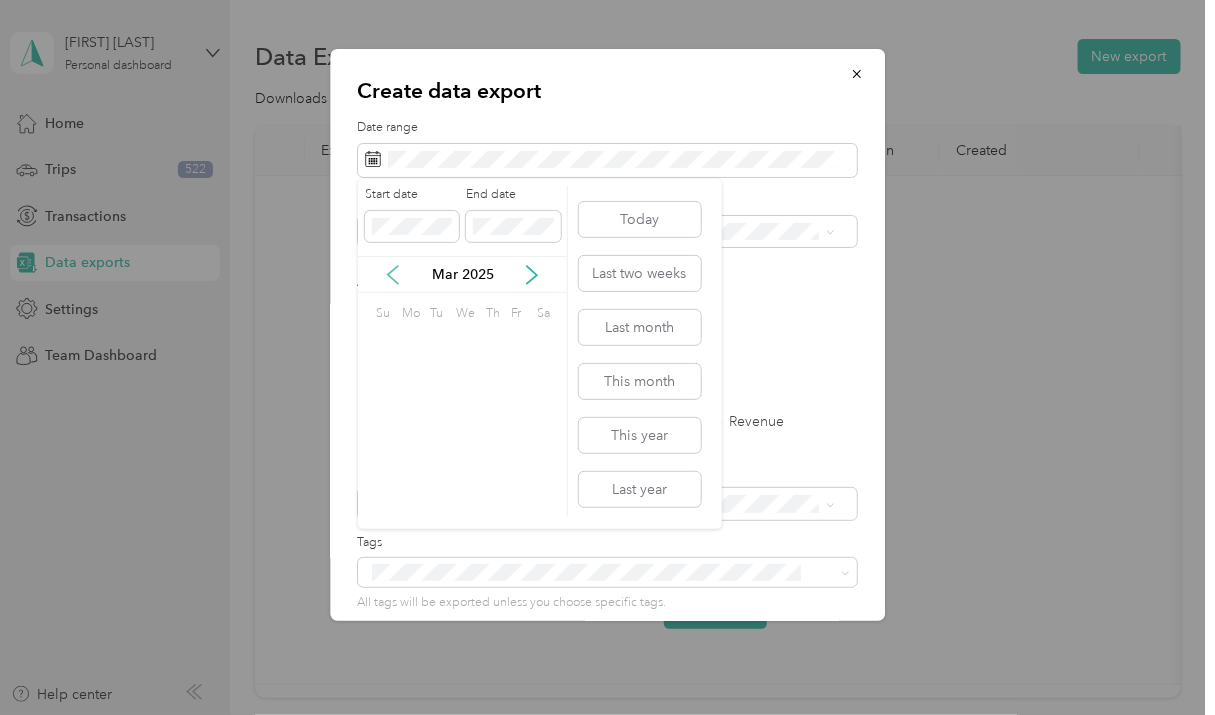 click 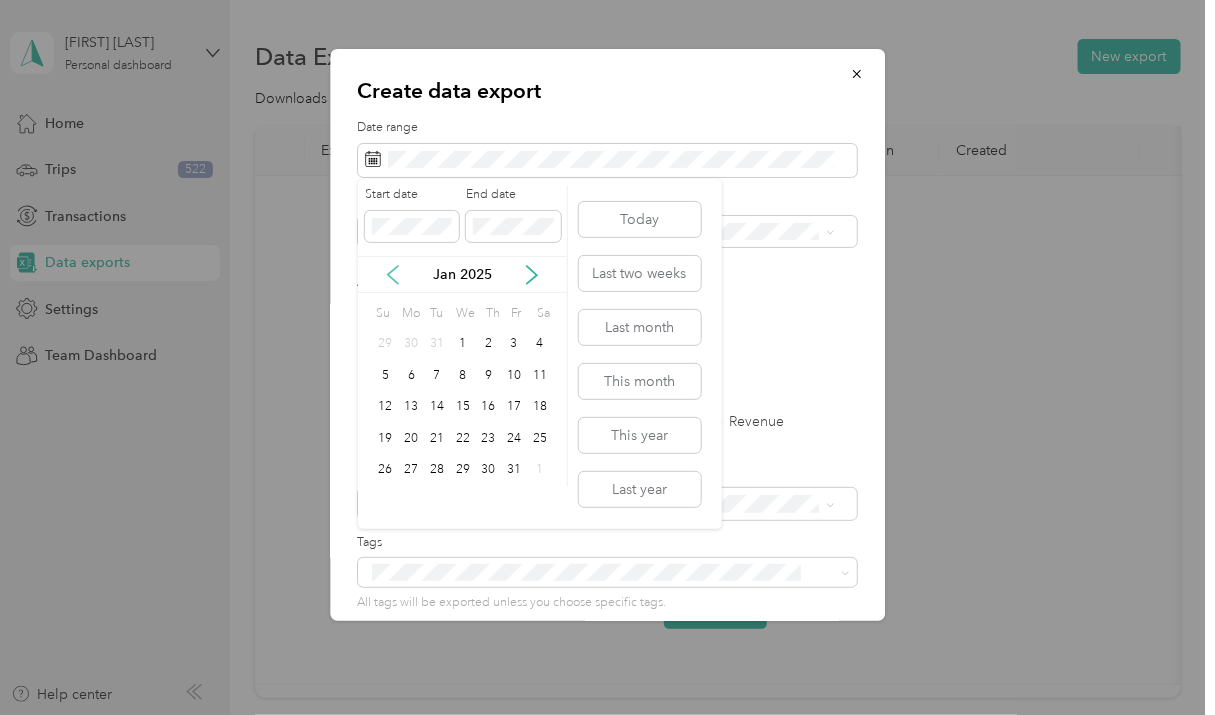 click 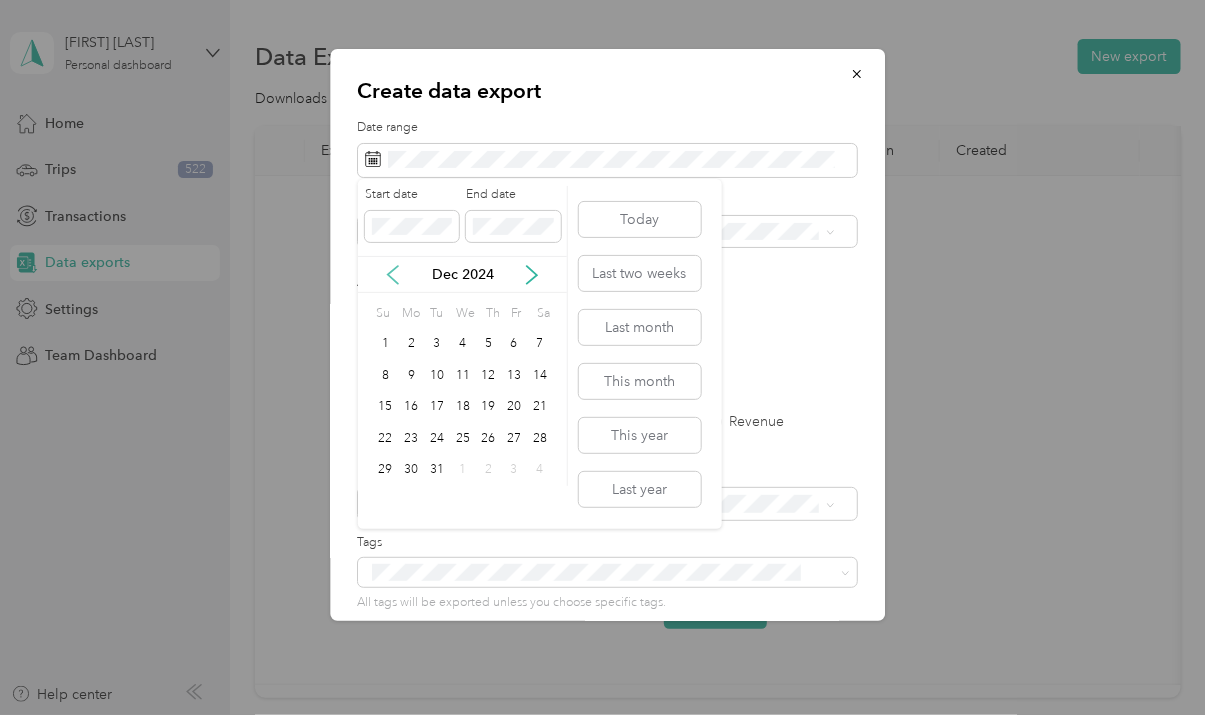 click 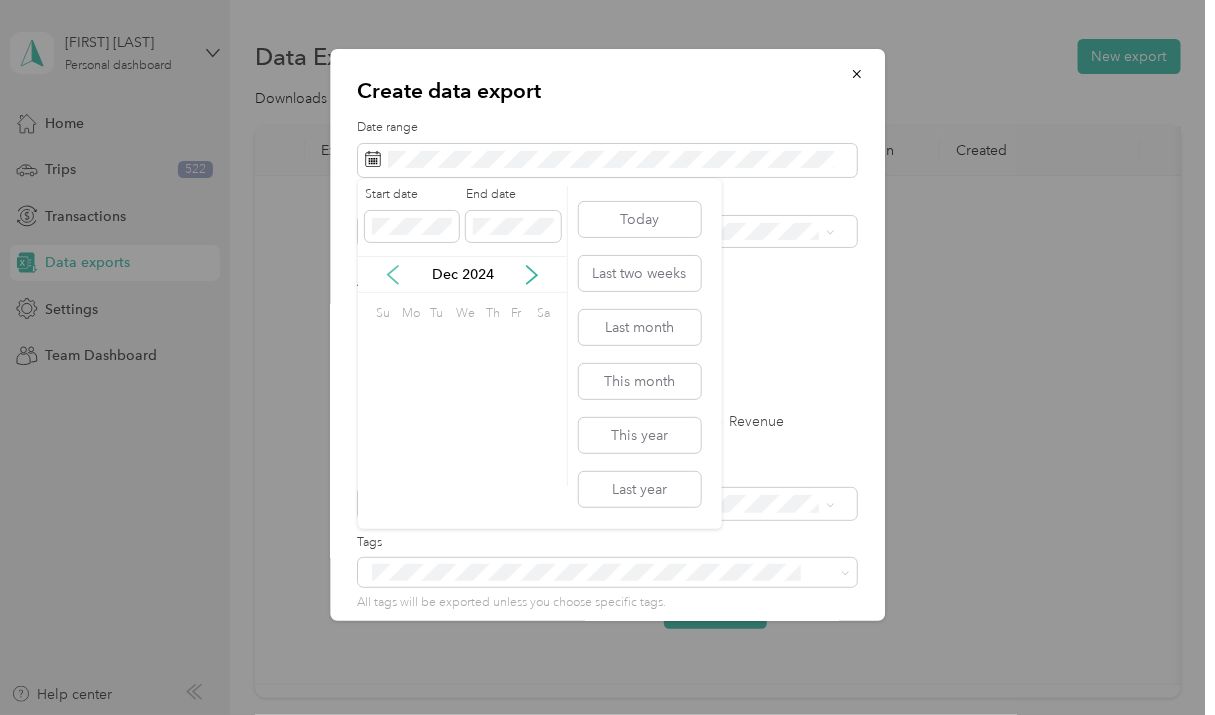 click 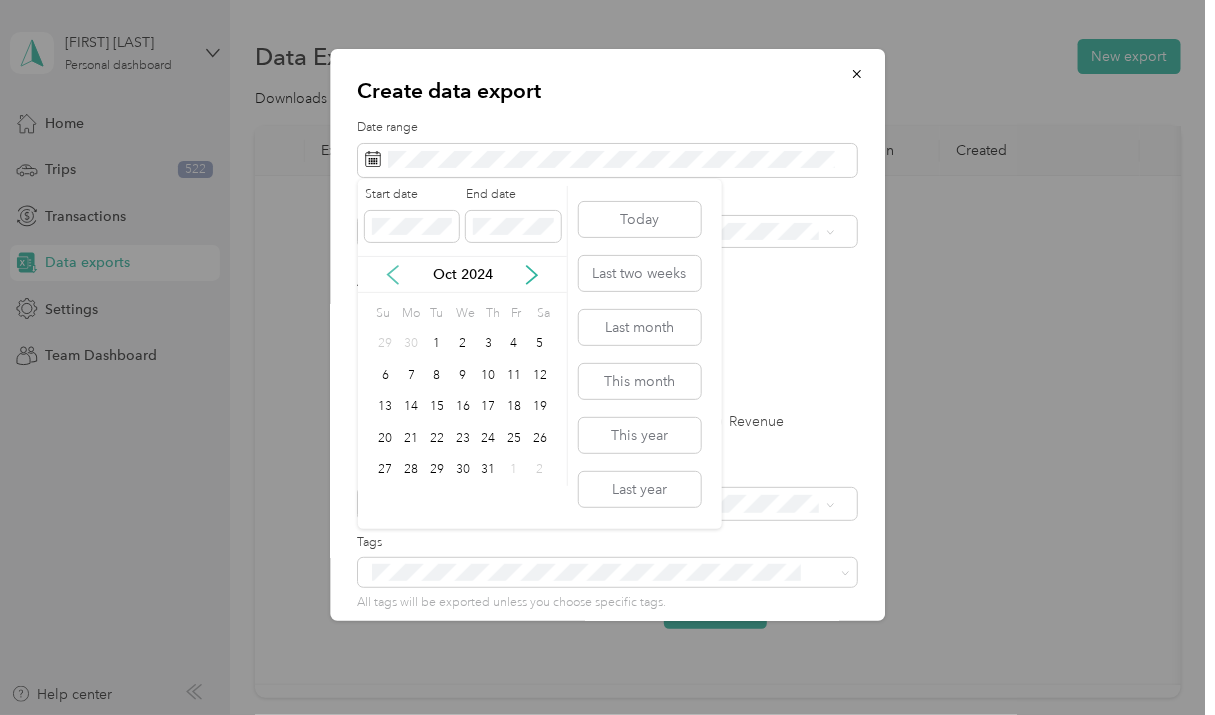 click 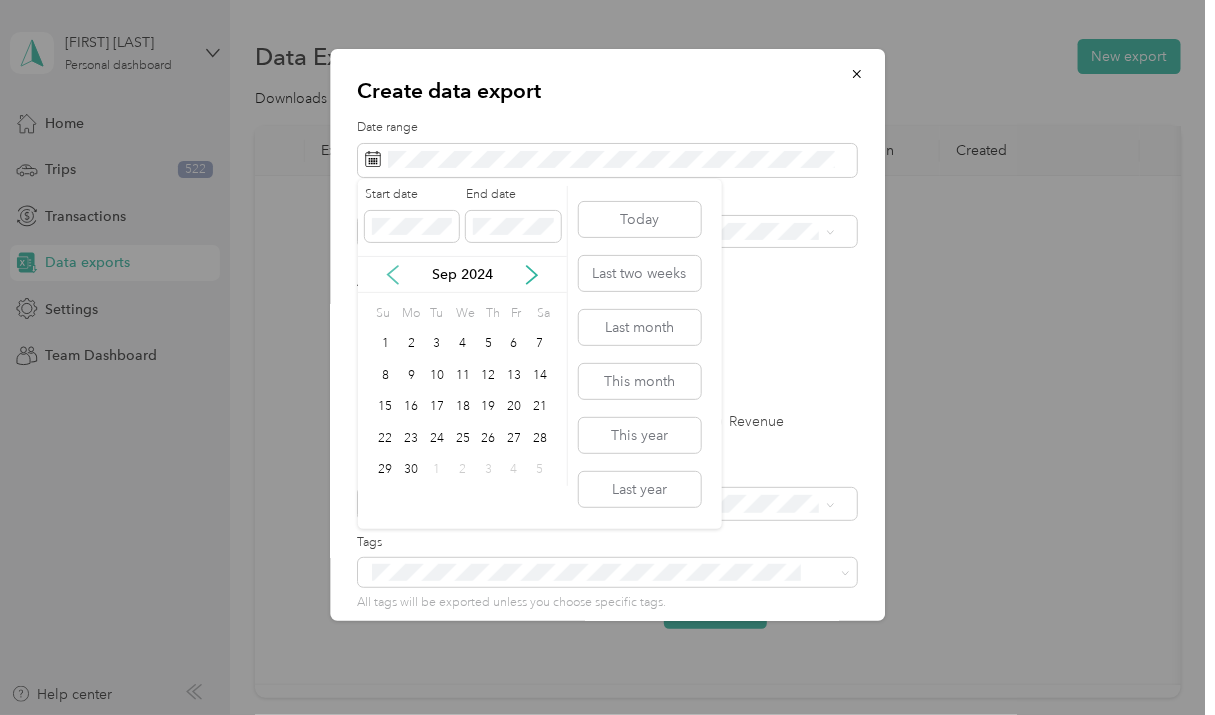click 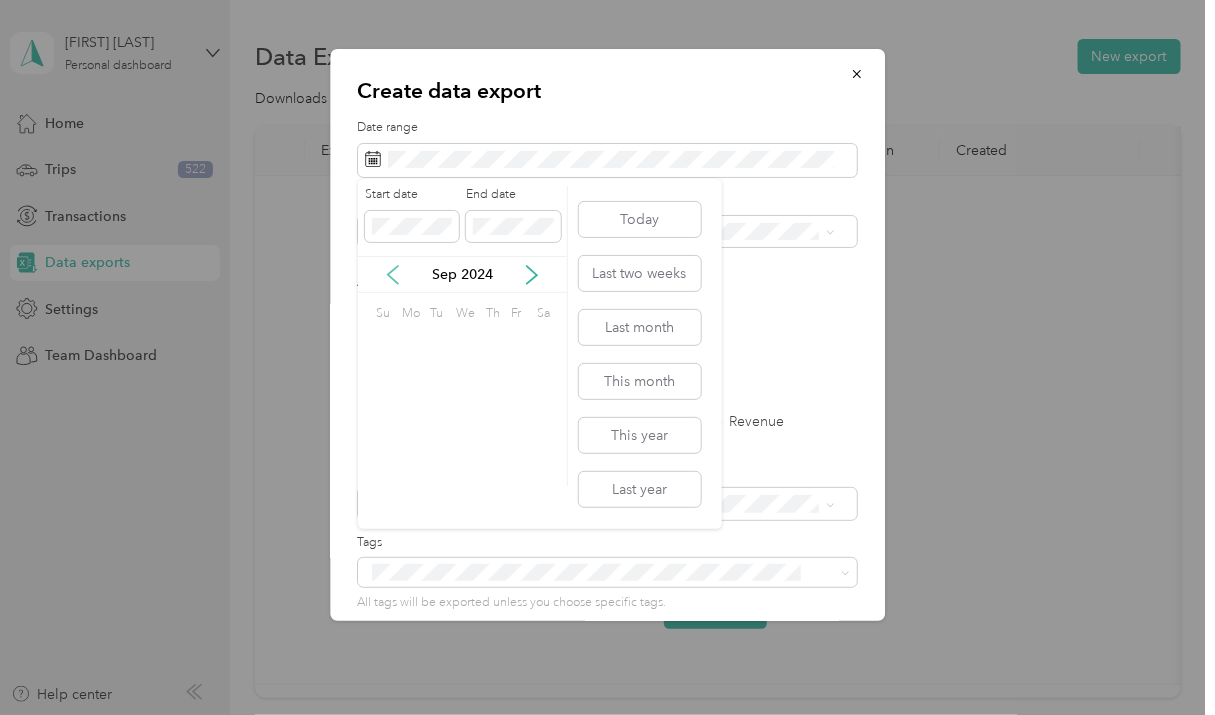 click 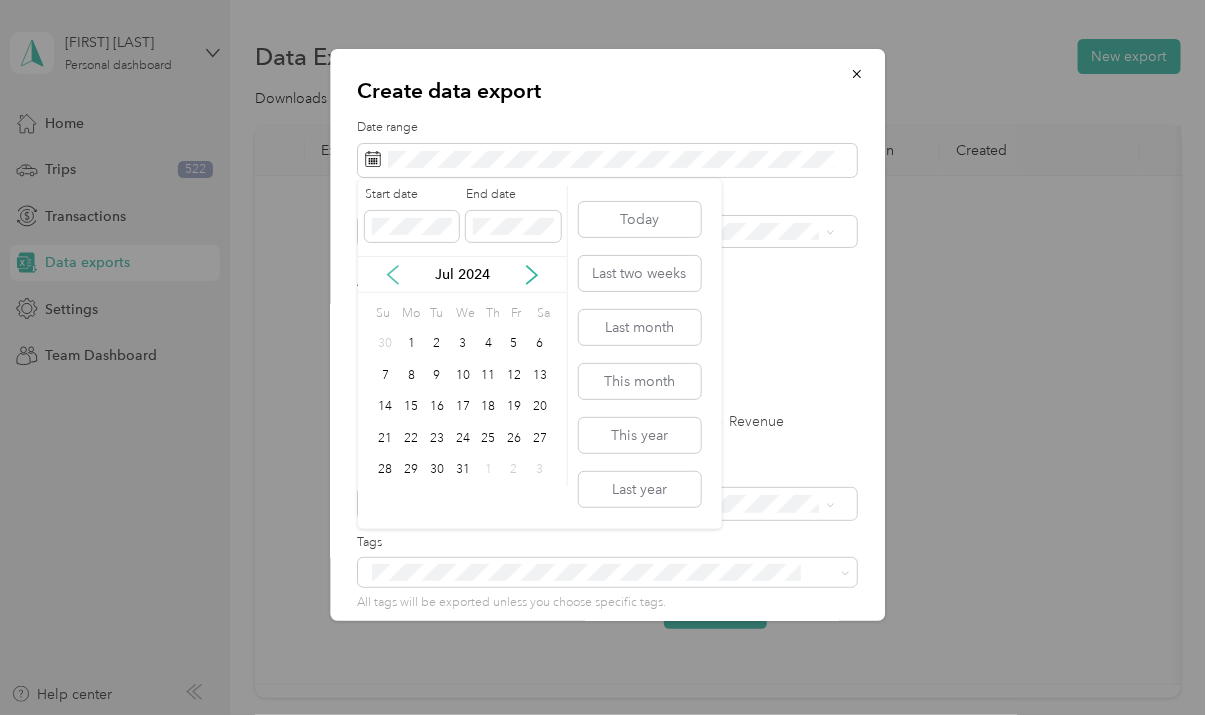 click 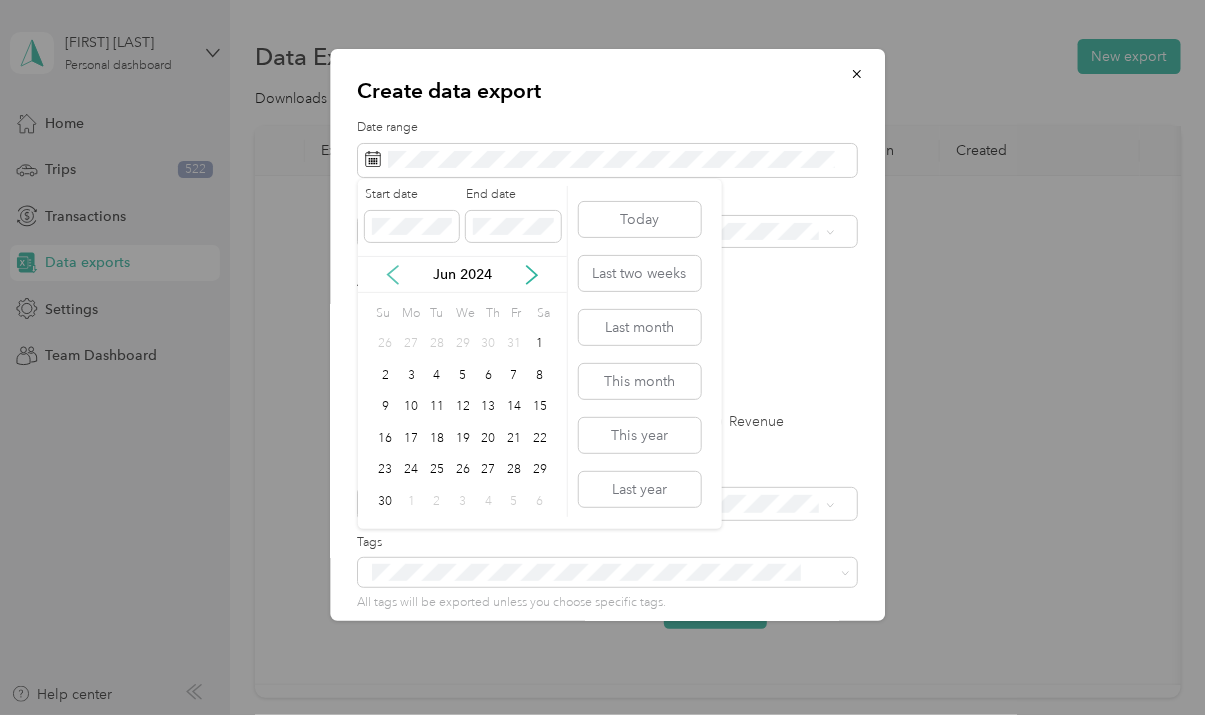 click 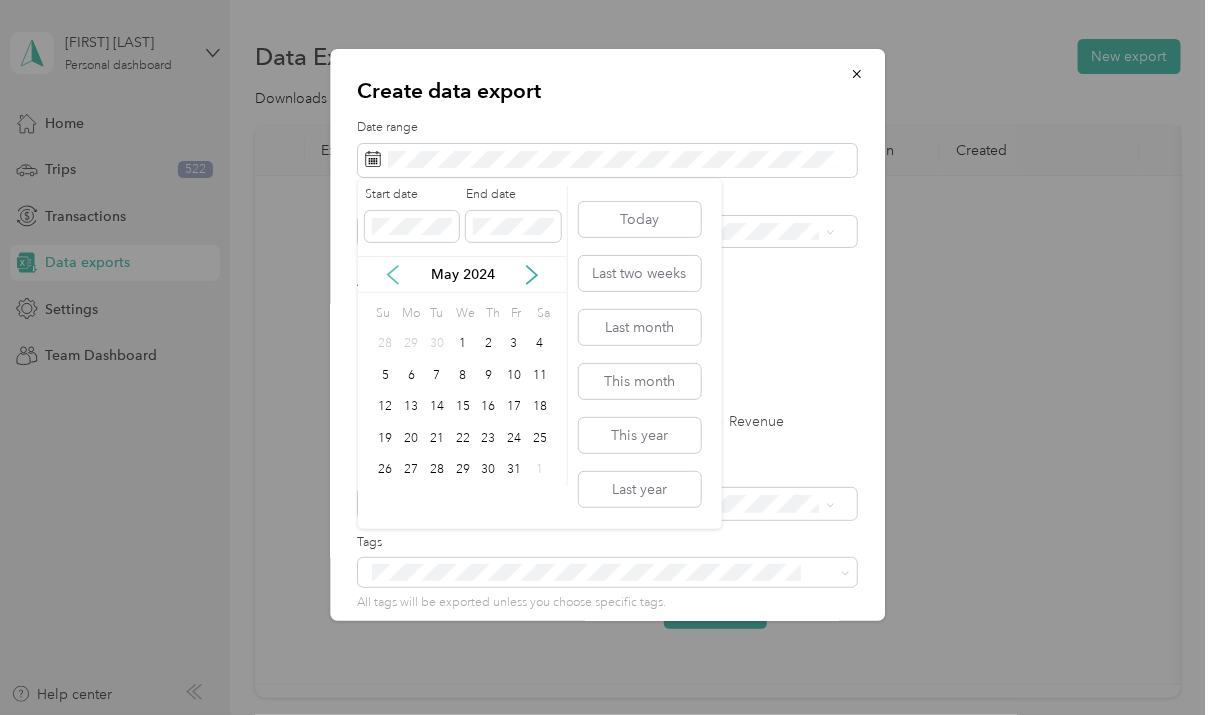 click 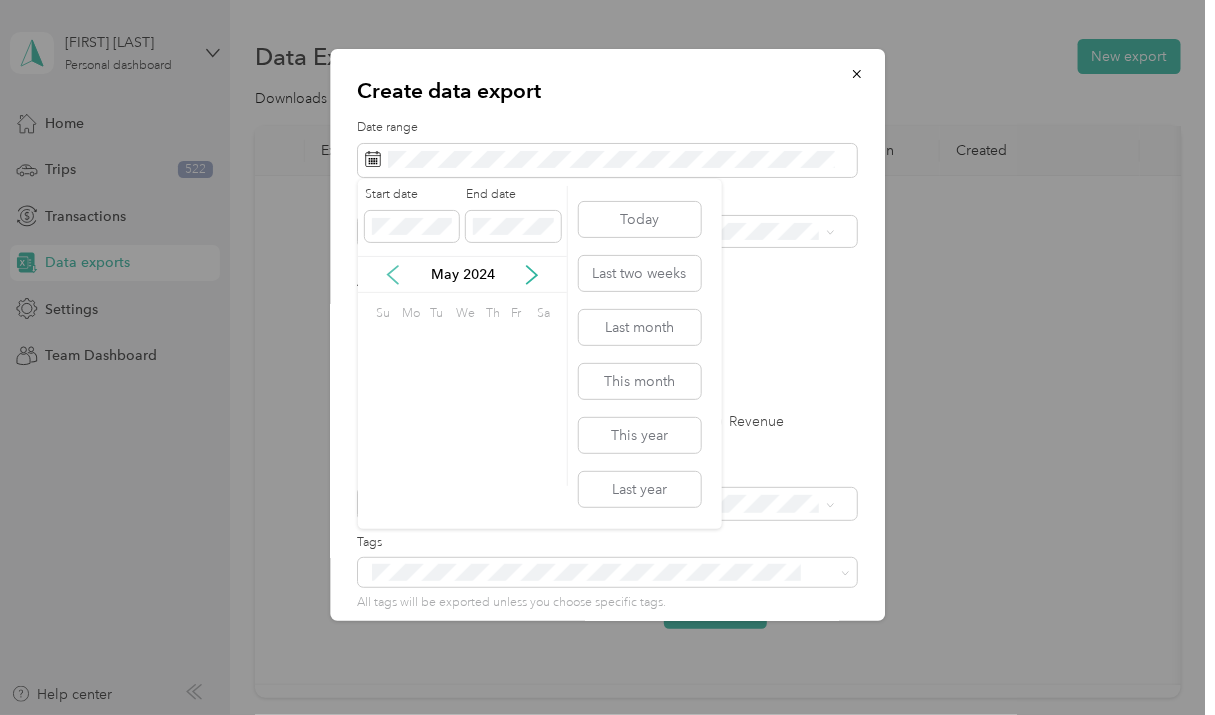 click 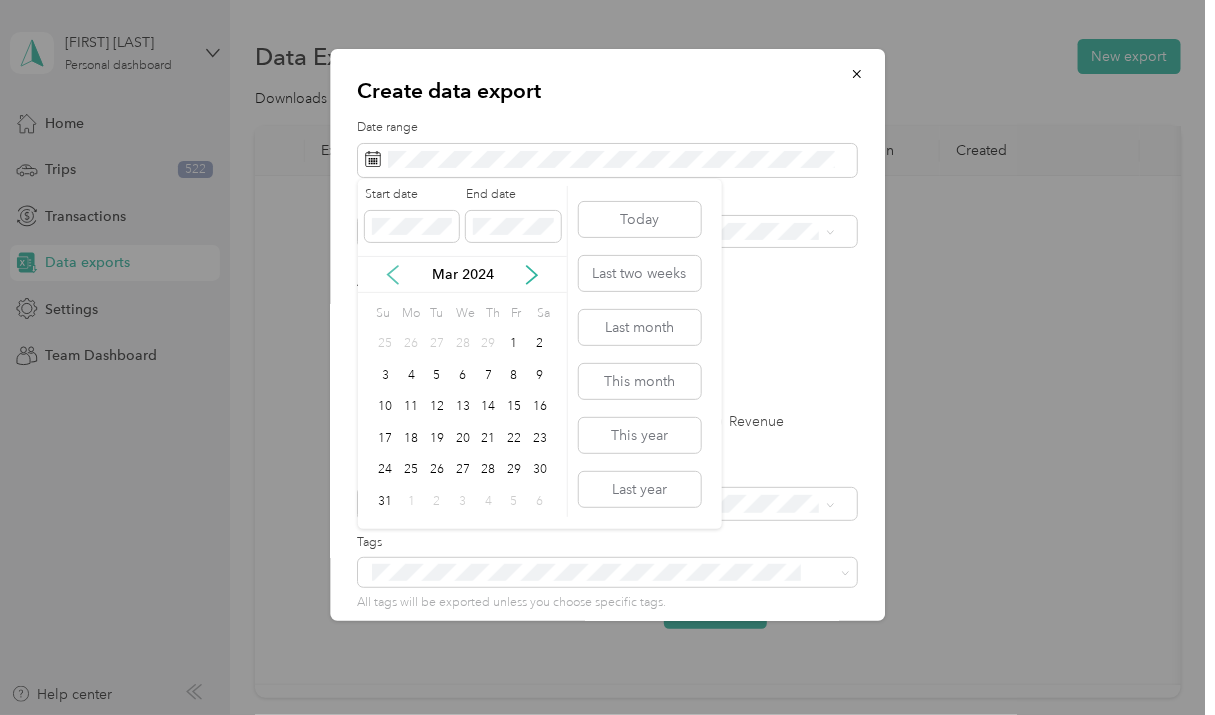 click 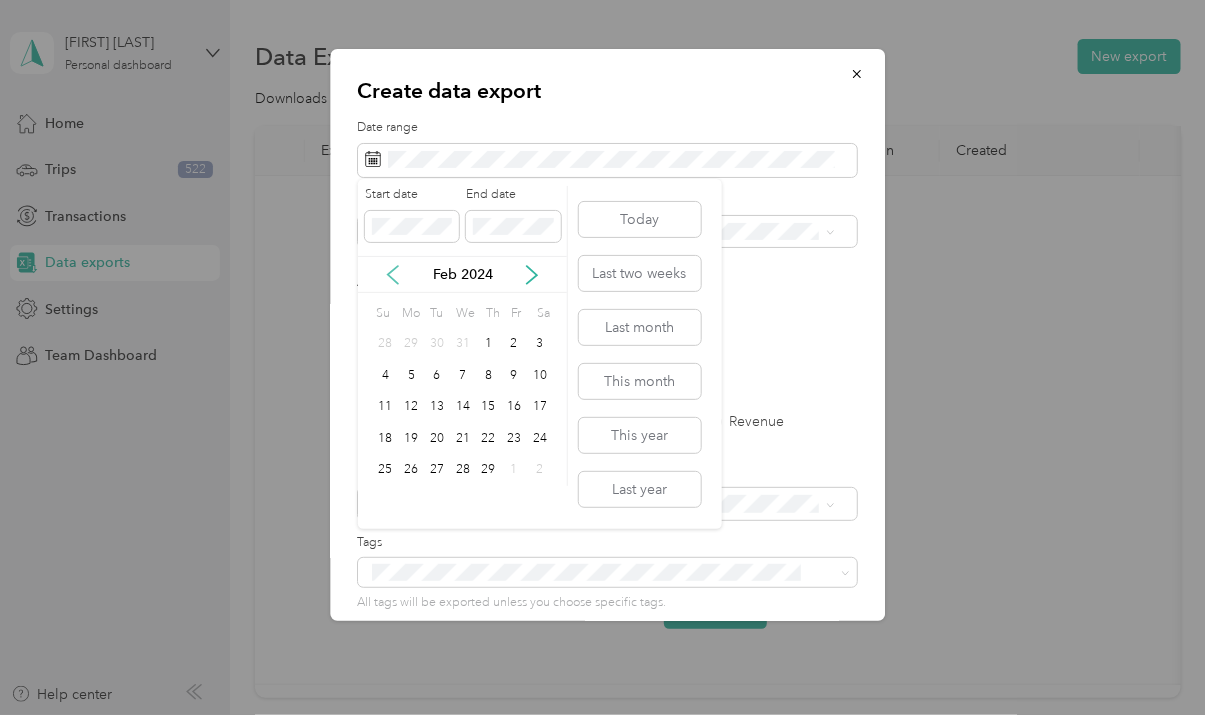 click 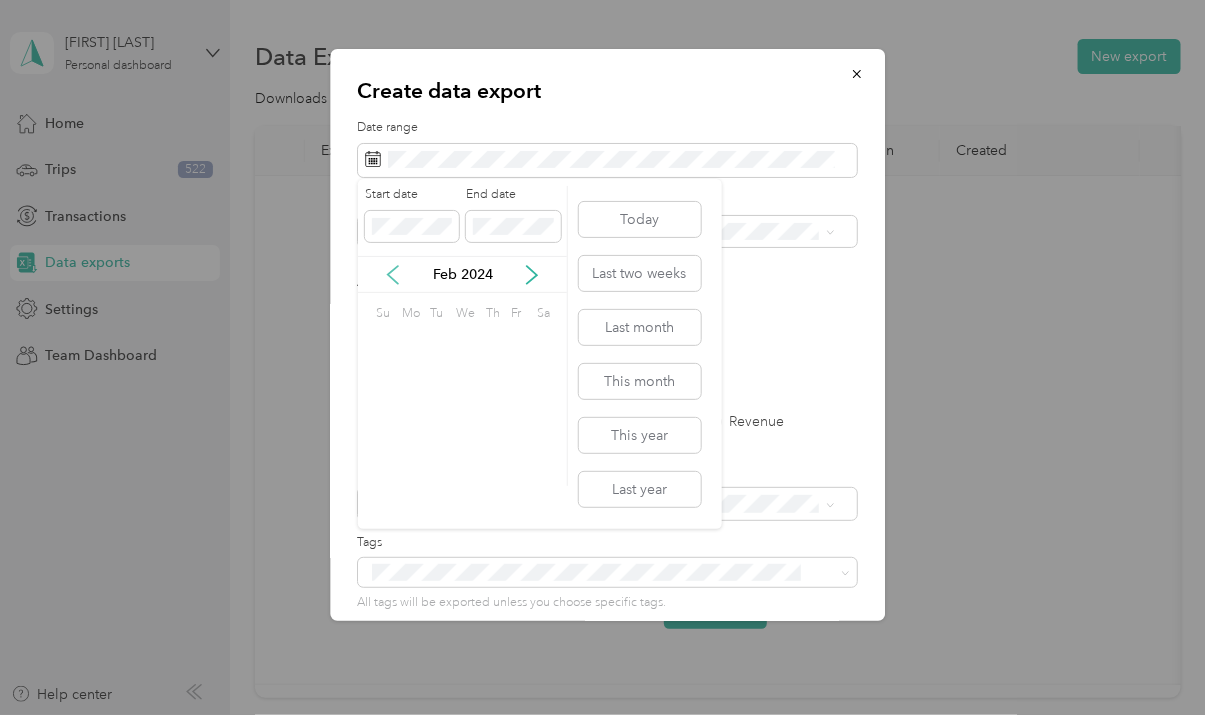 click 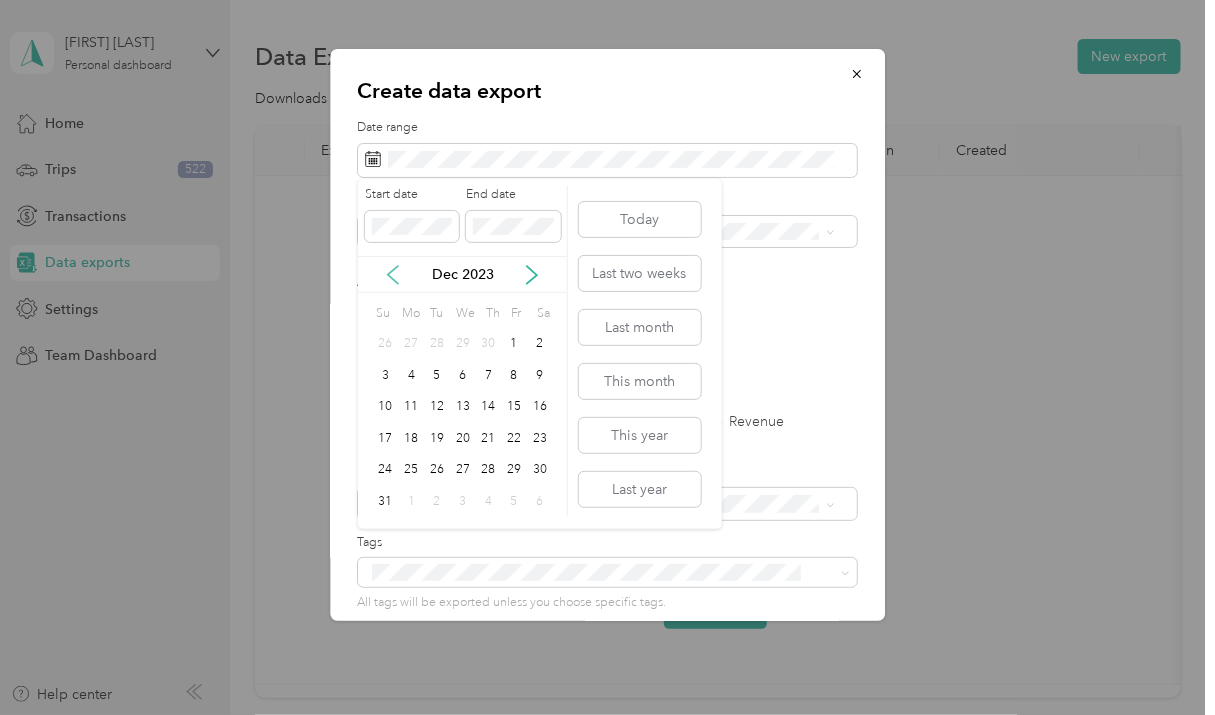 click 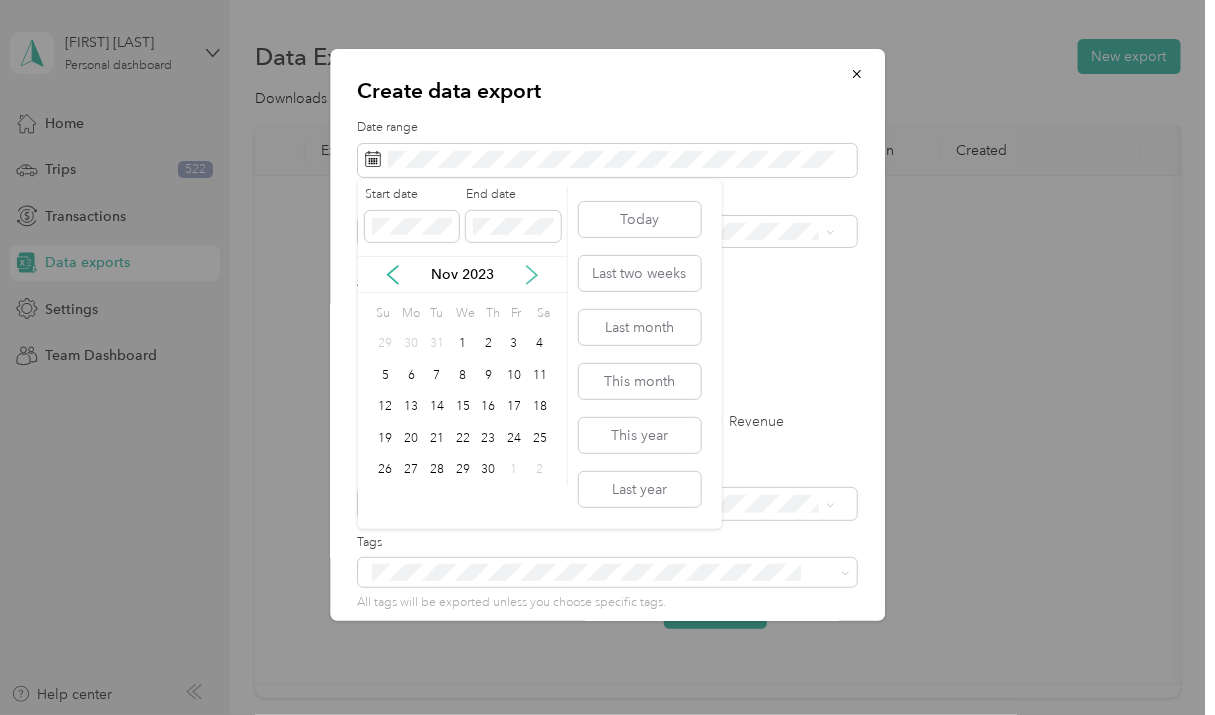 click 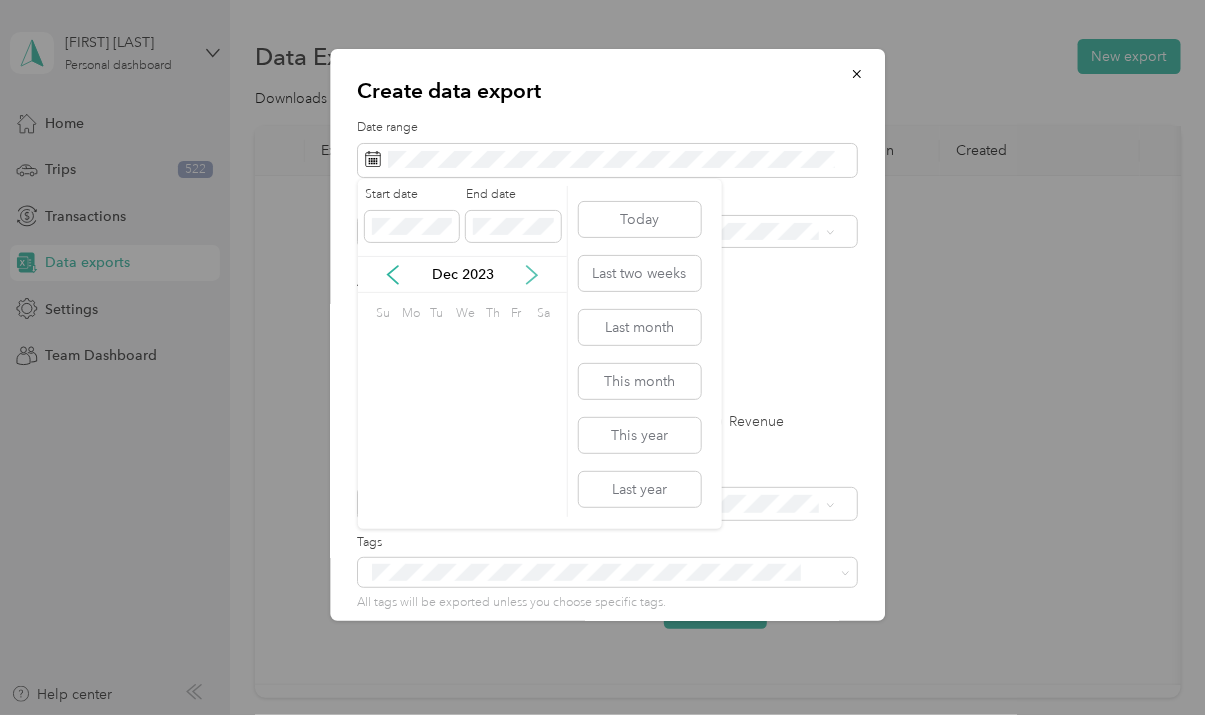 click 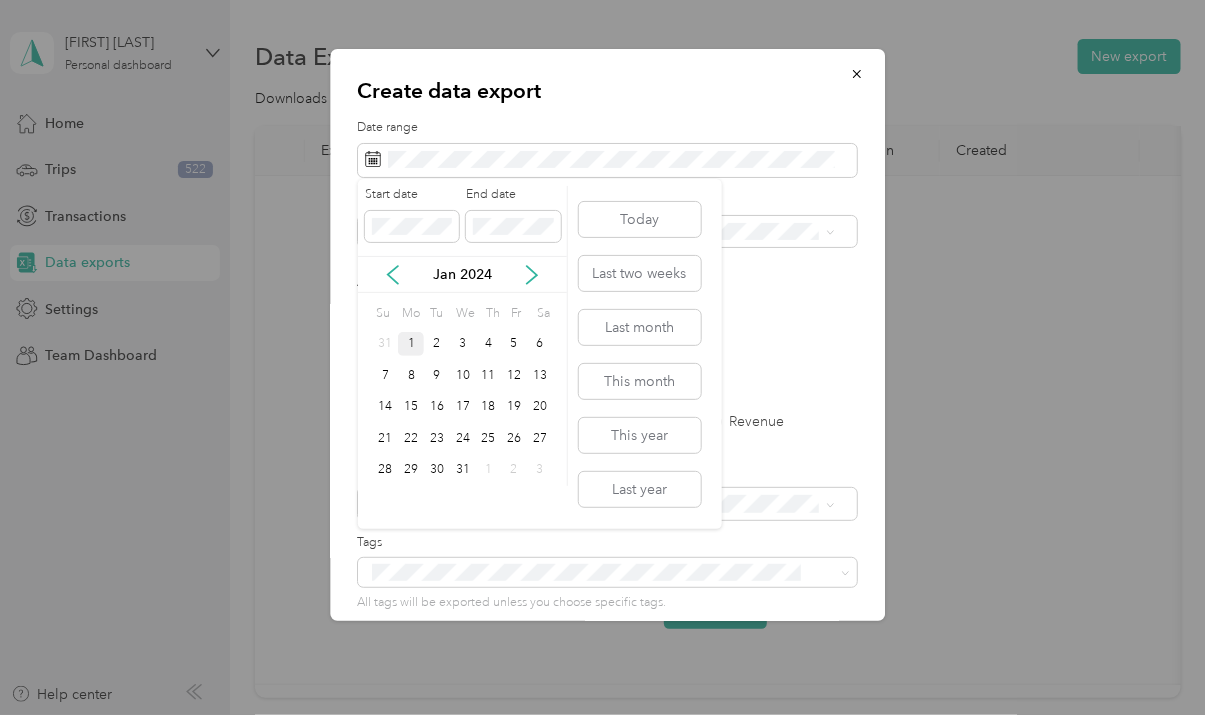 click on "1" at bounding box center (411, 344) 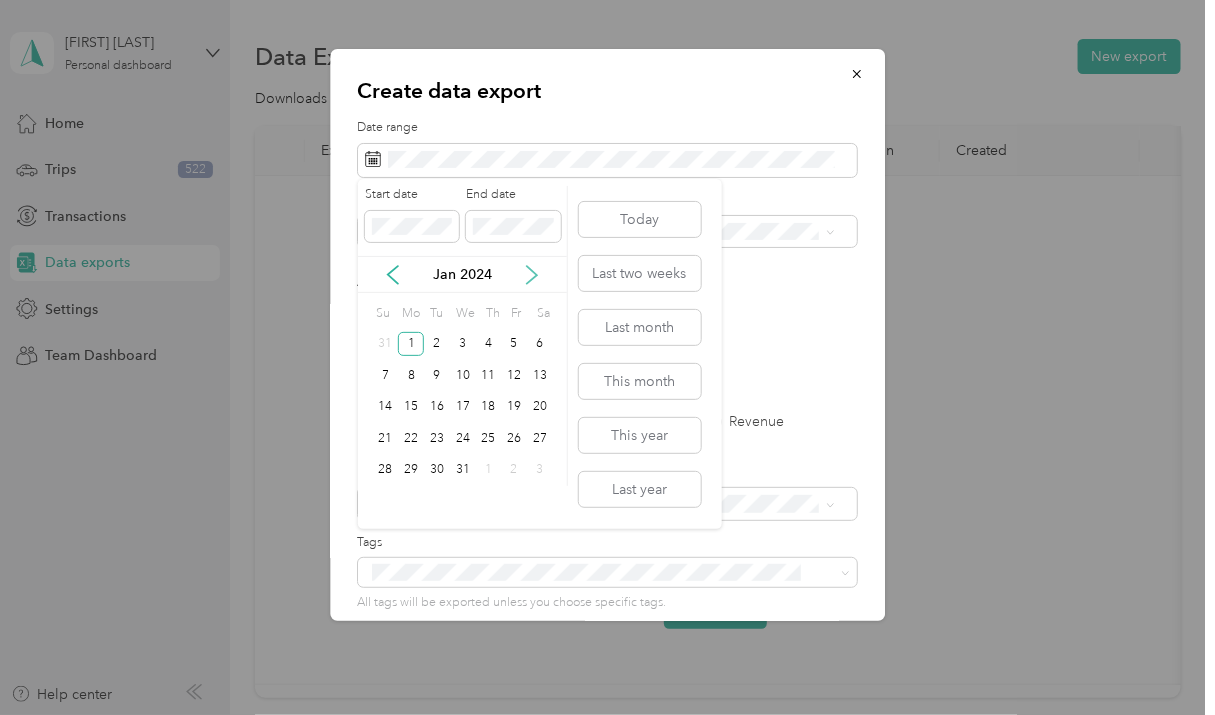click 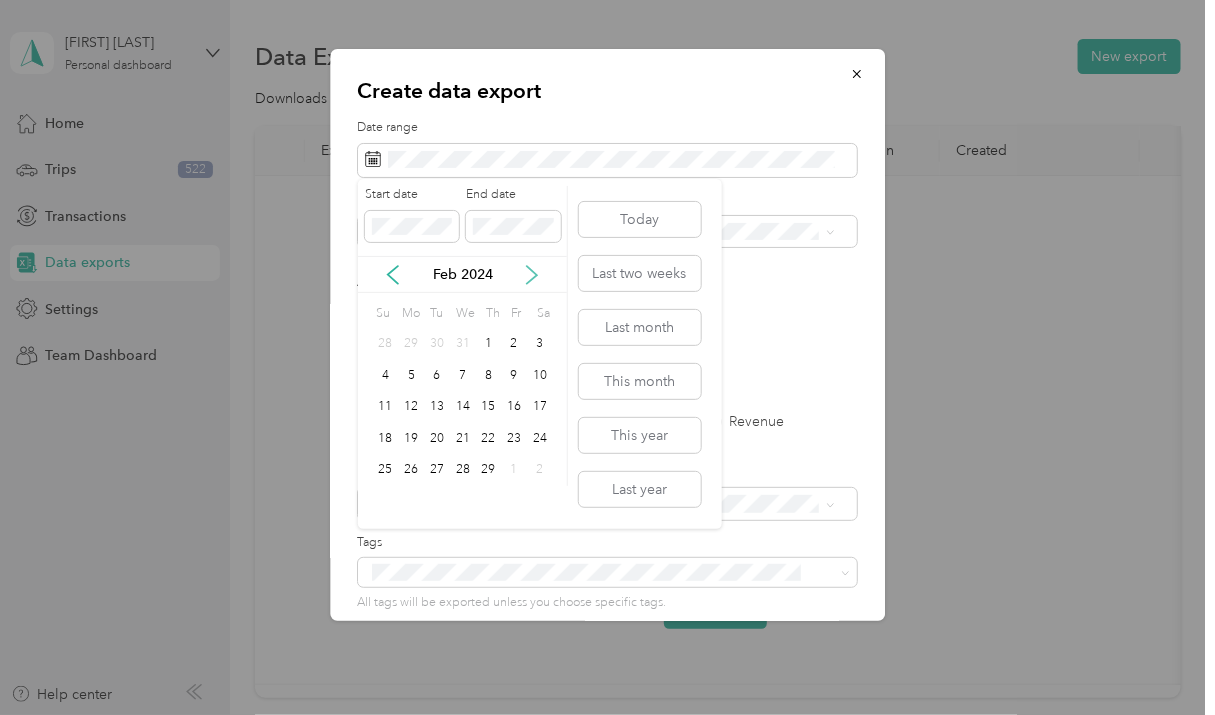 click 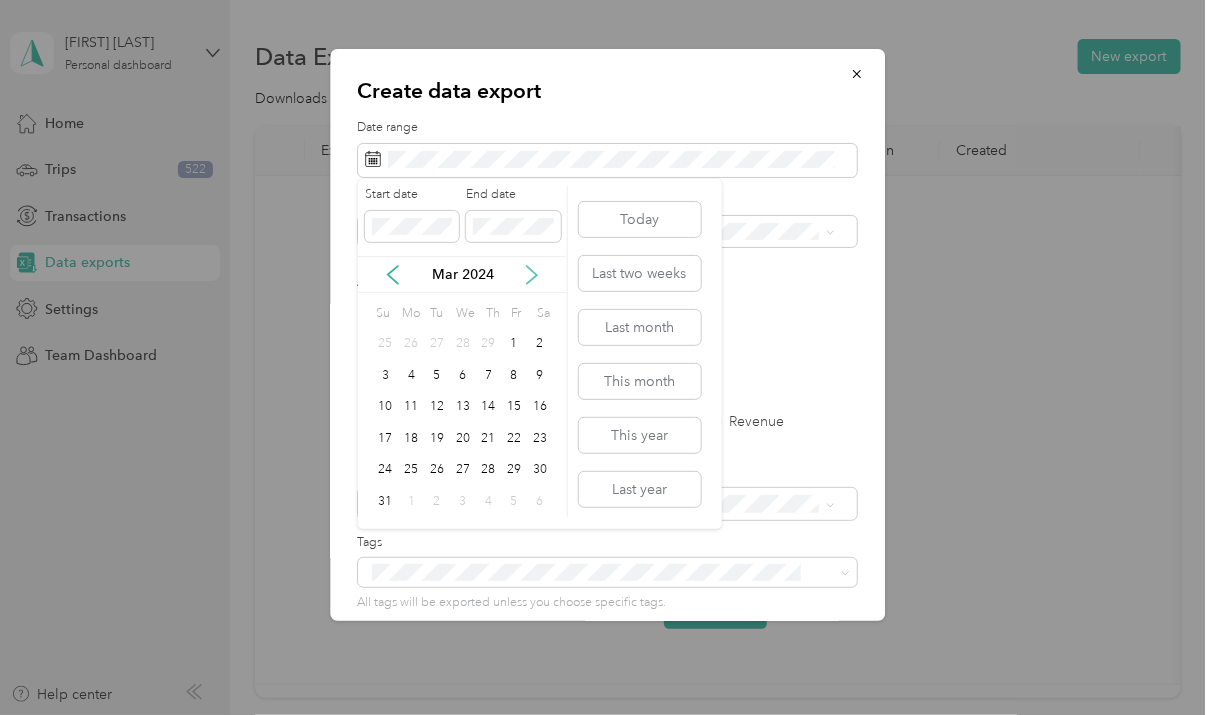 click 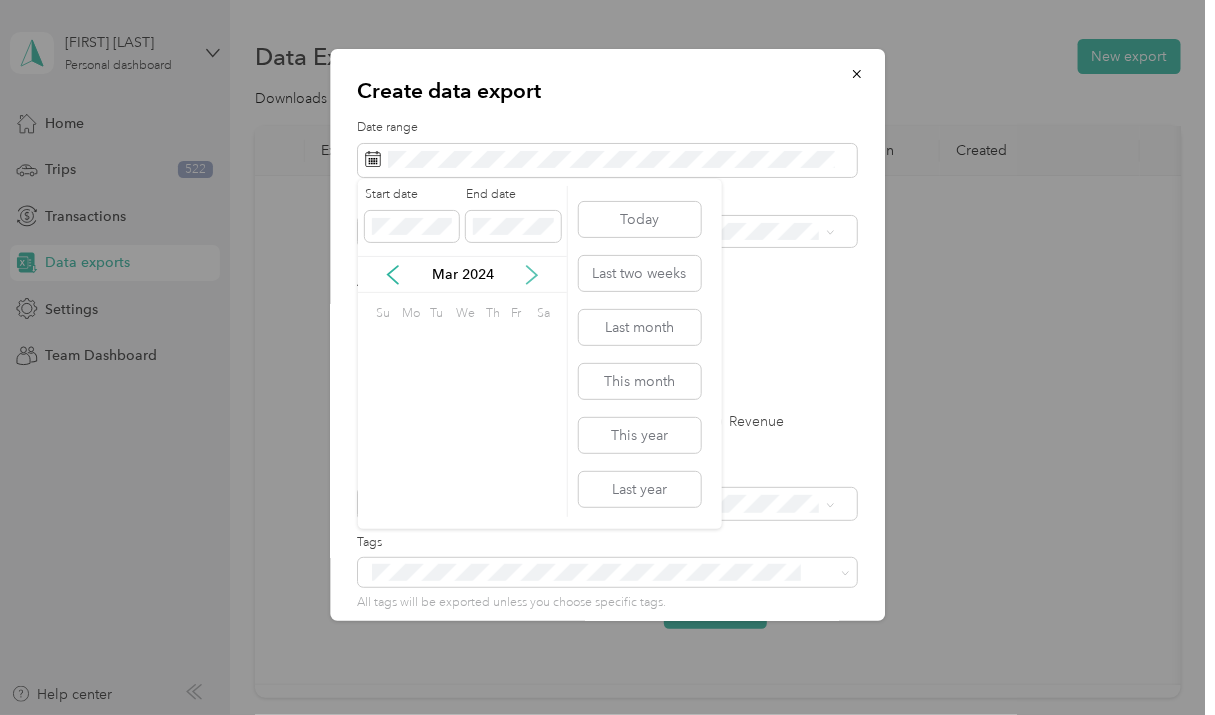 click 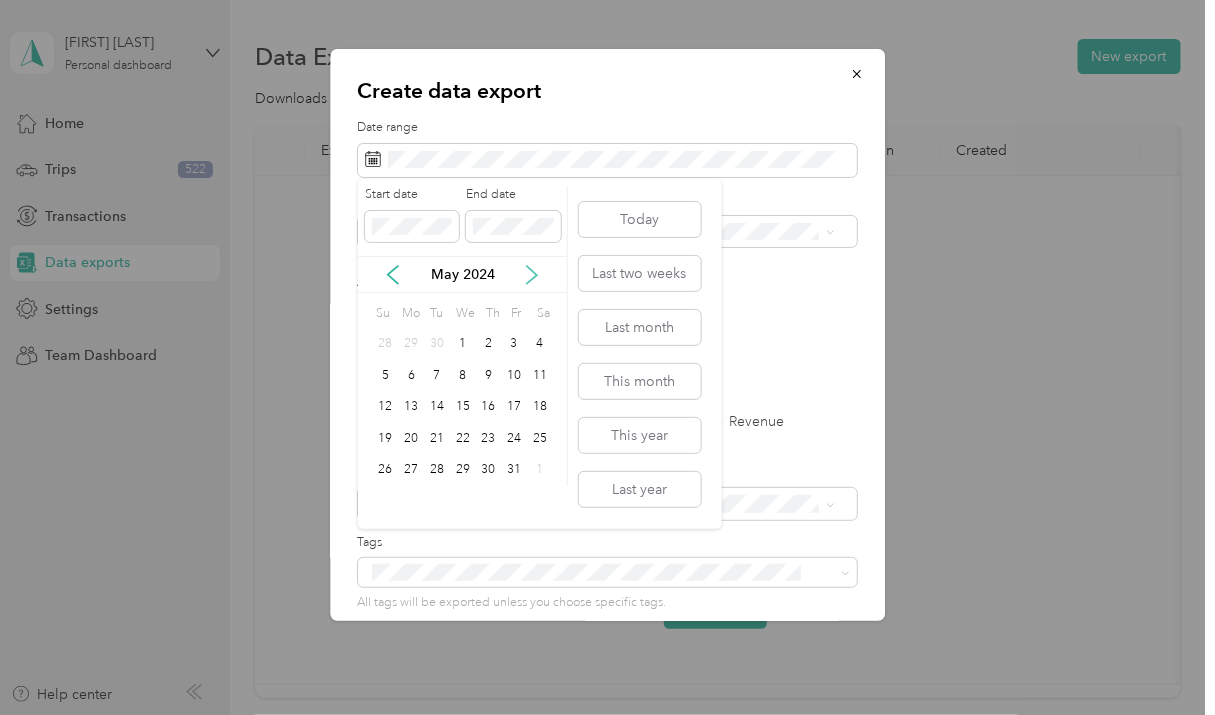 click 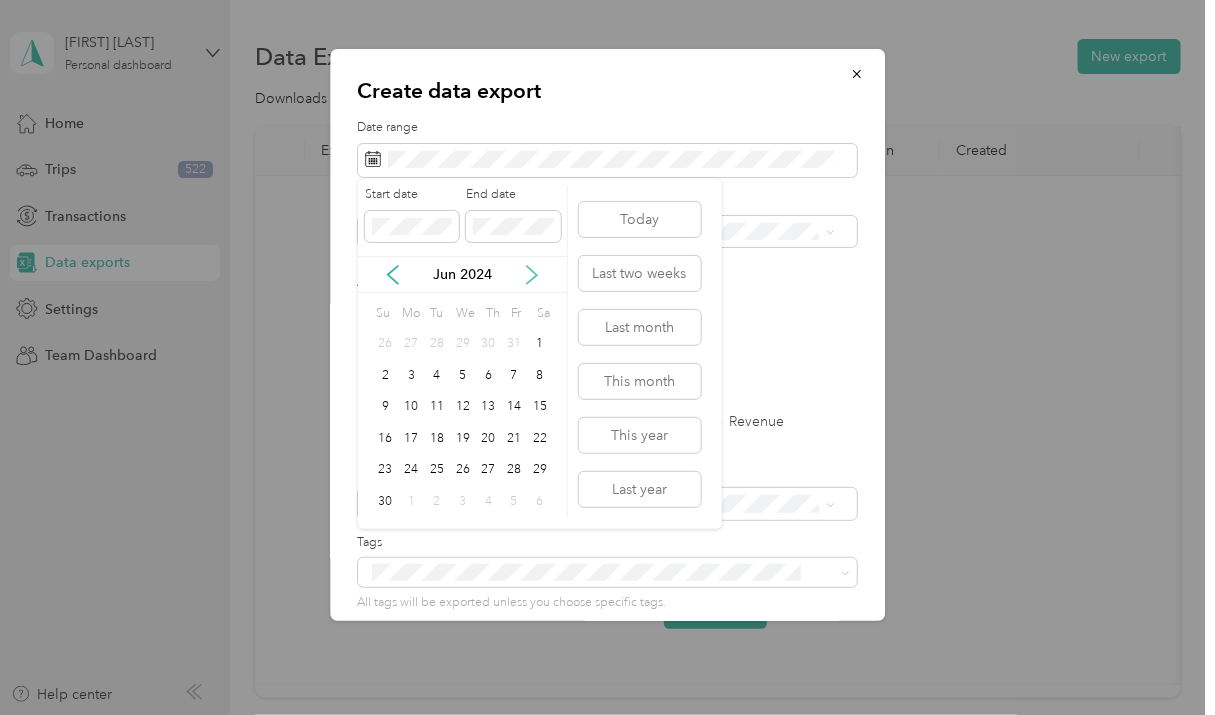 click 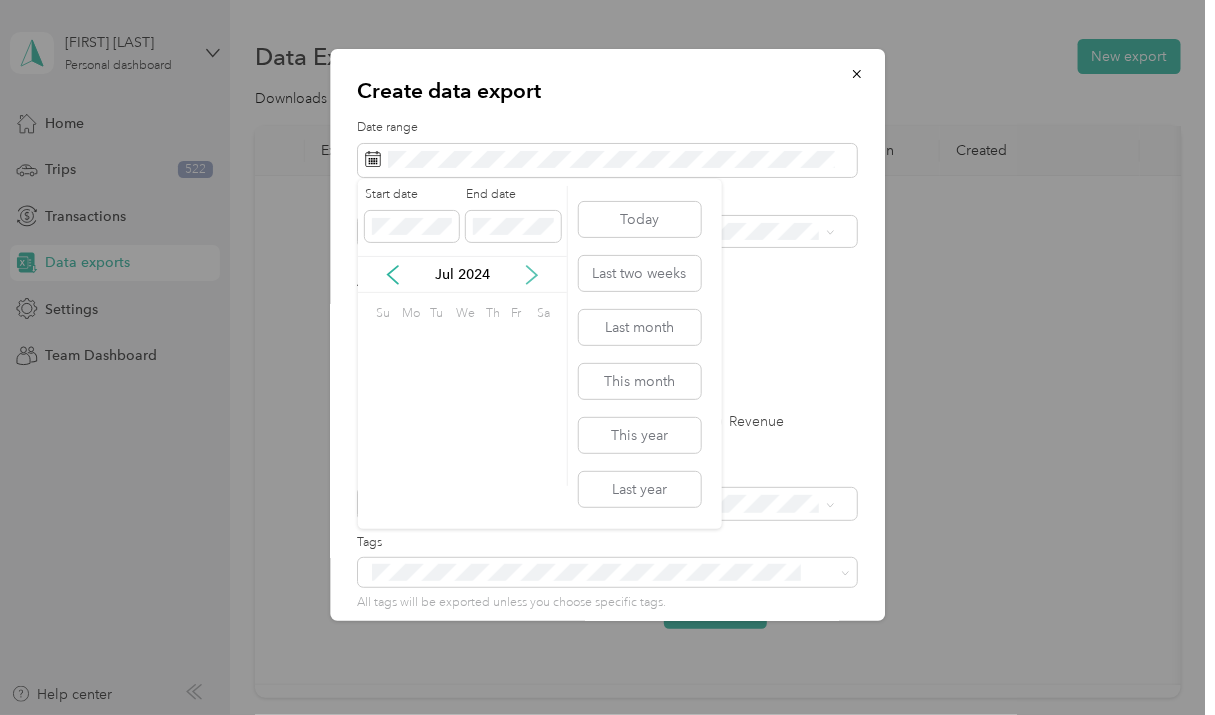 click 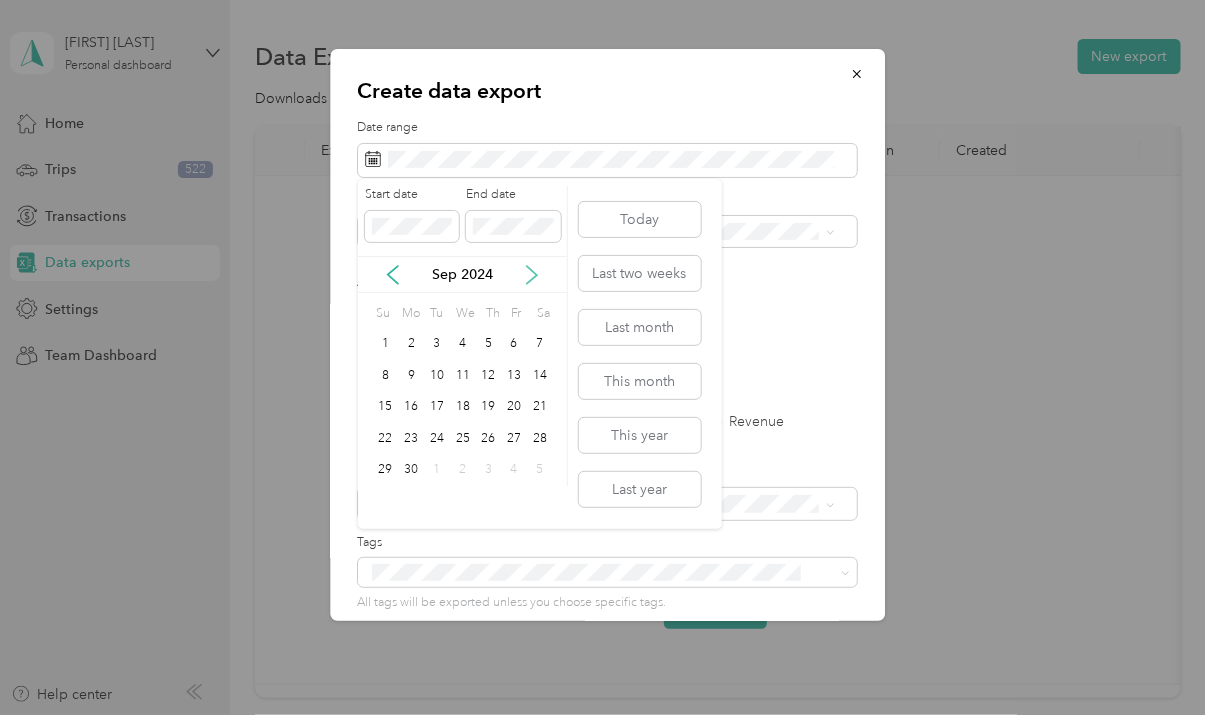 click 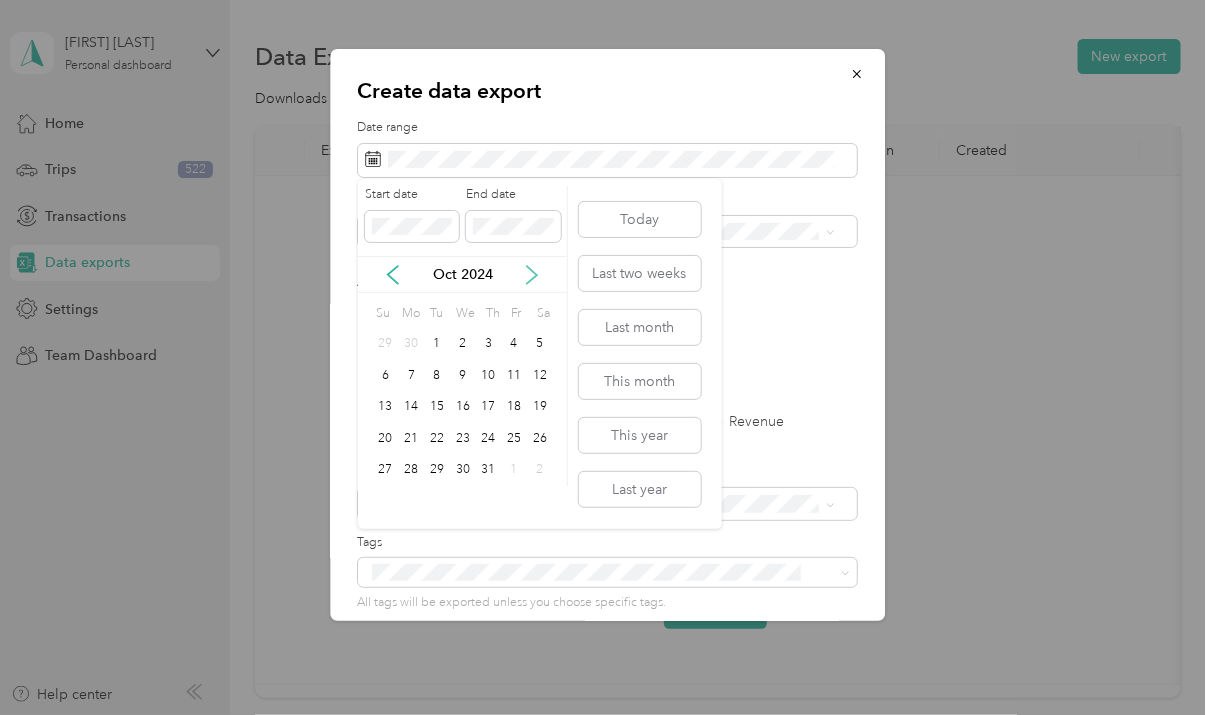 click 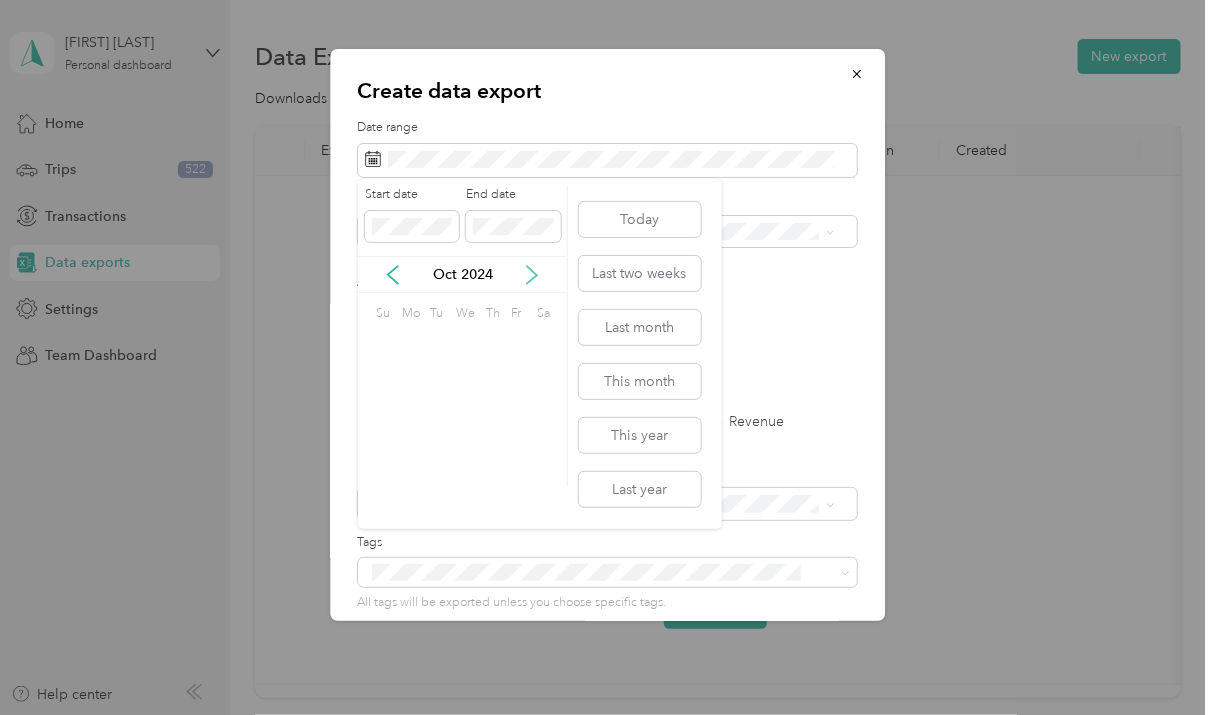 click 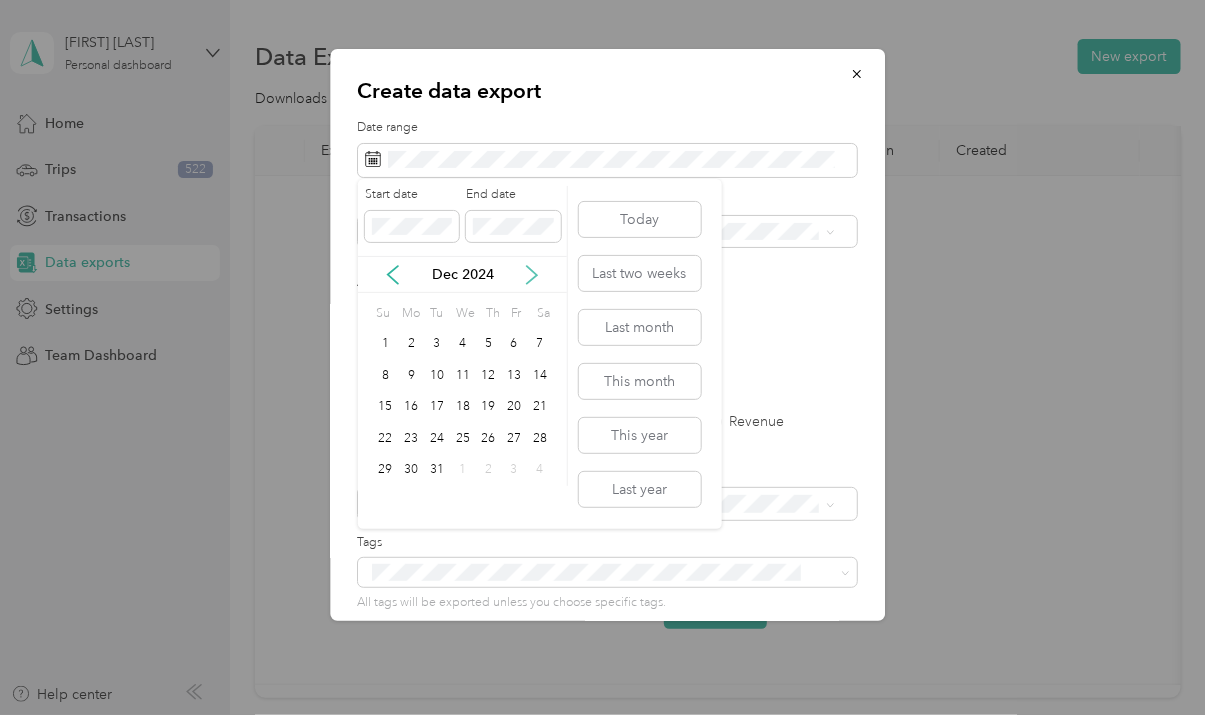 click 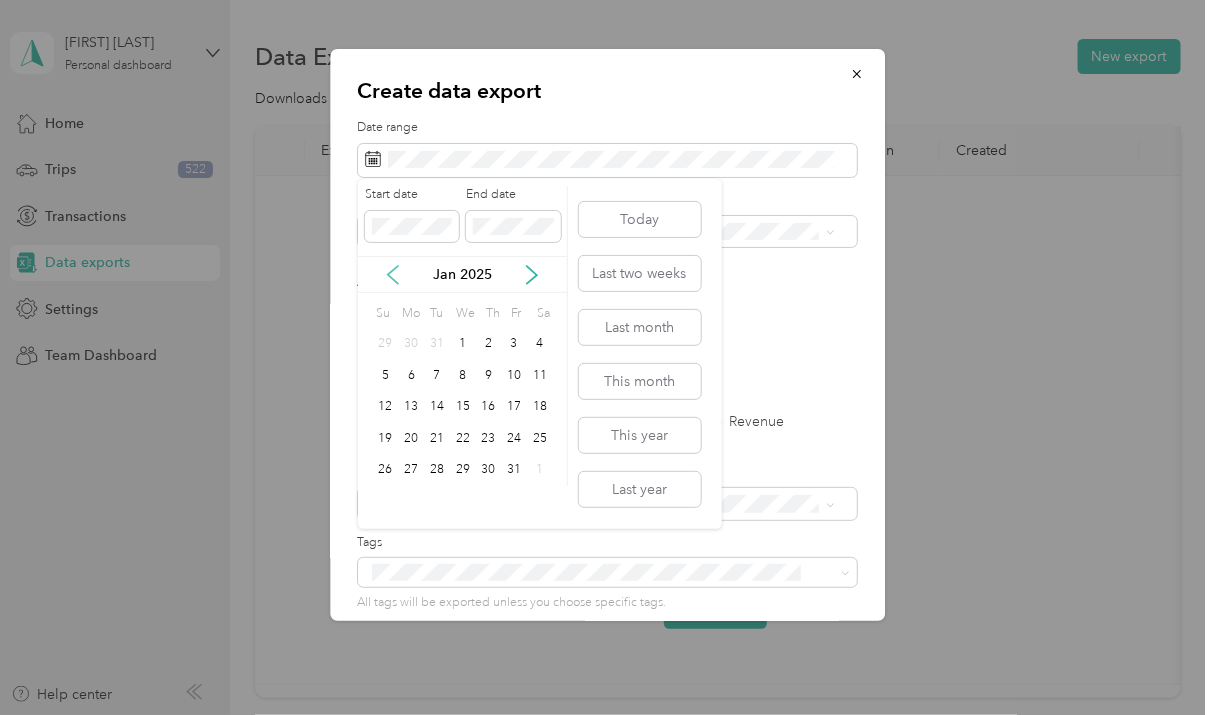 click 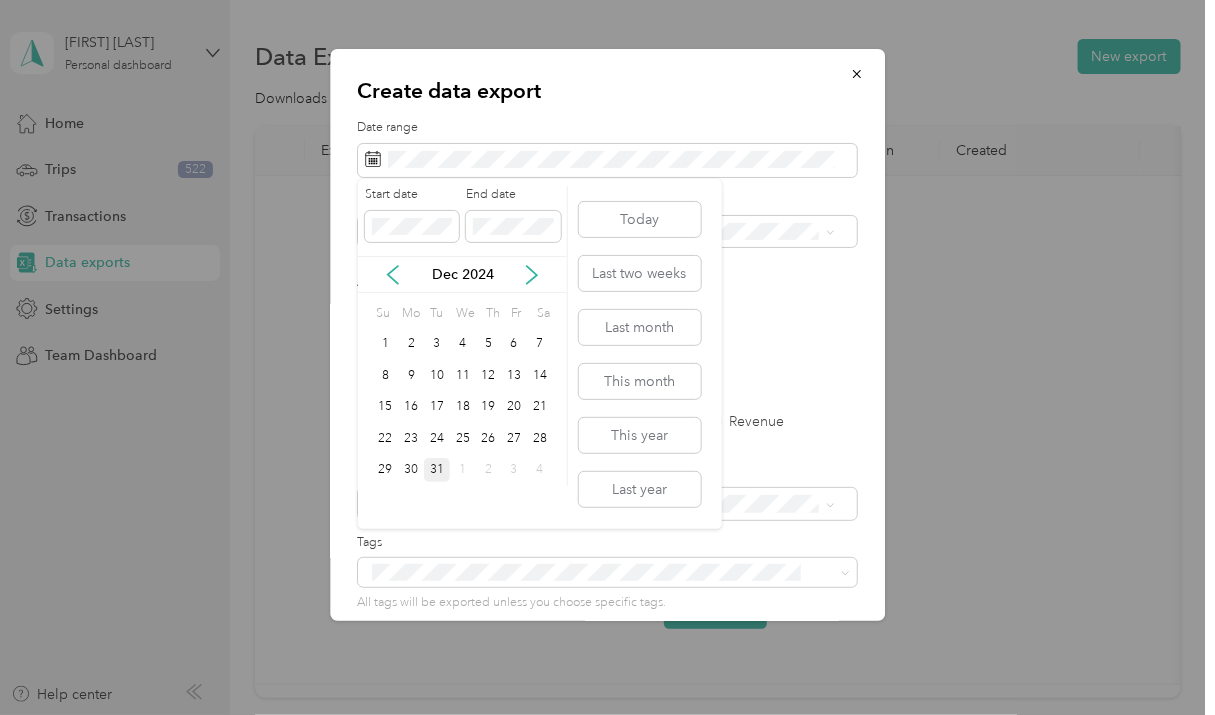 click on "31" at bounding box center [437, 470] 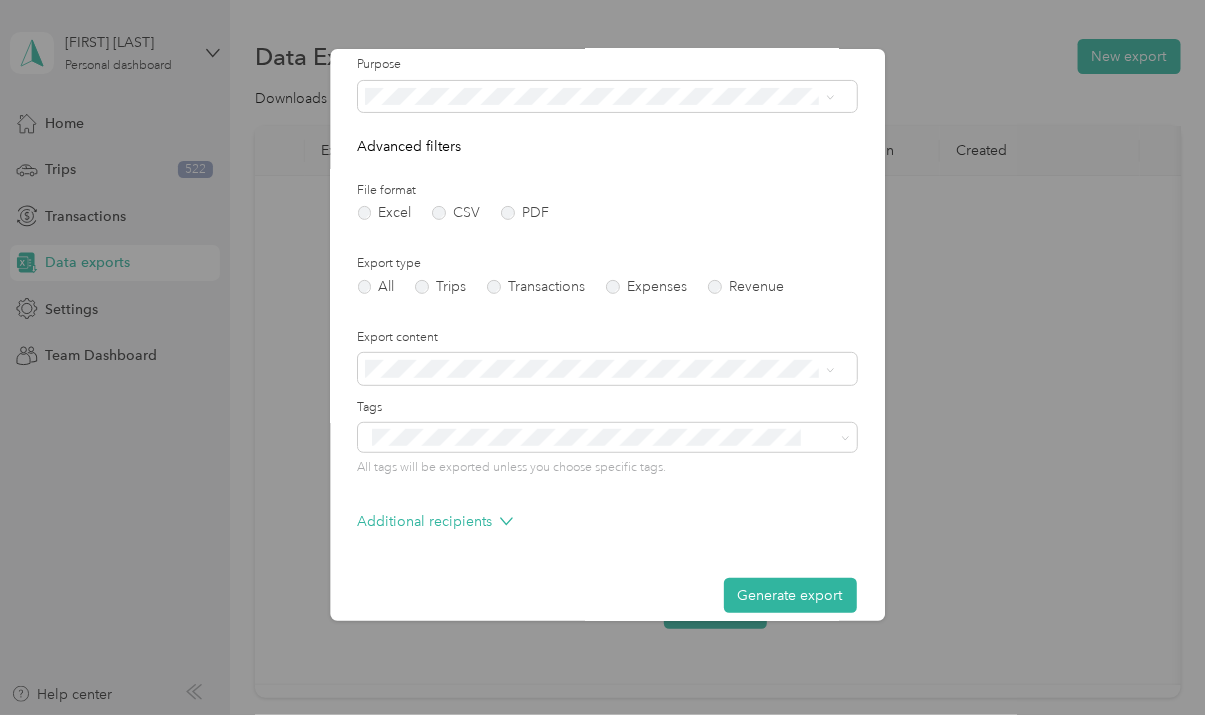 scroll, scrollTop: 154, scrollLeft: 0, axis: vertical 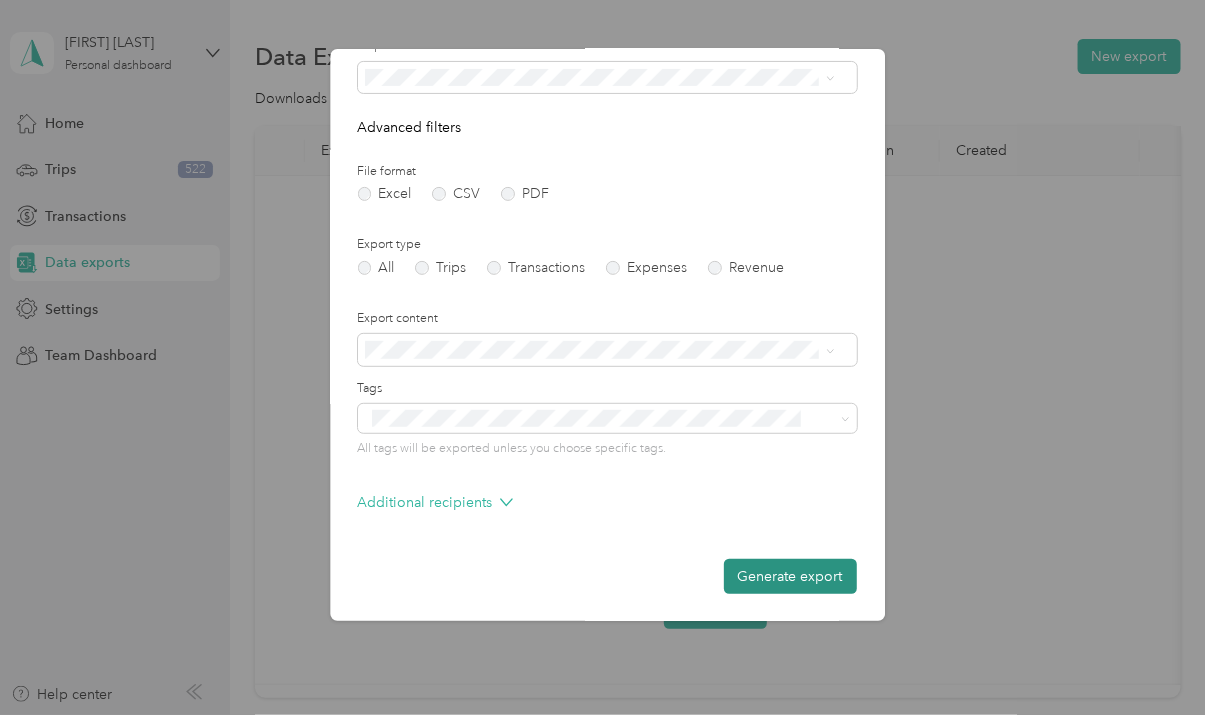 click on "Generate export" at bounding box center (790, 576) 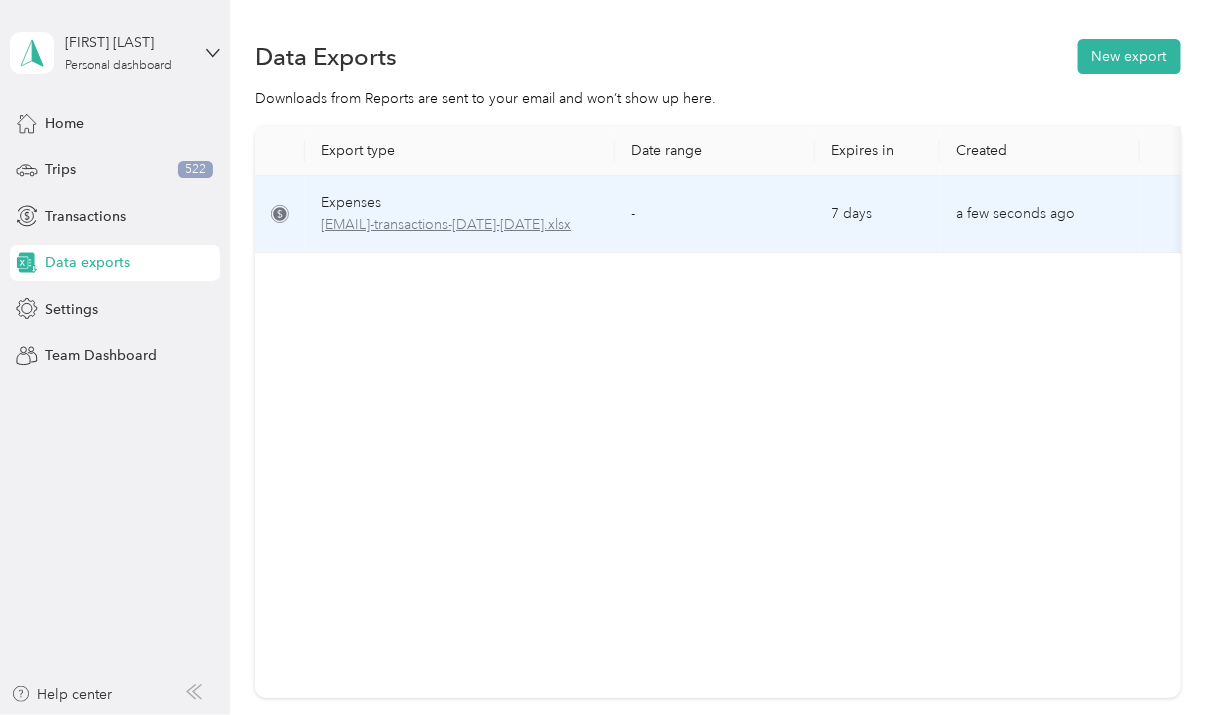 click on "[EMAIL]-transactions-[DATE]-[DATE].xlsx" at bounding box center [460, 225] 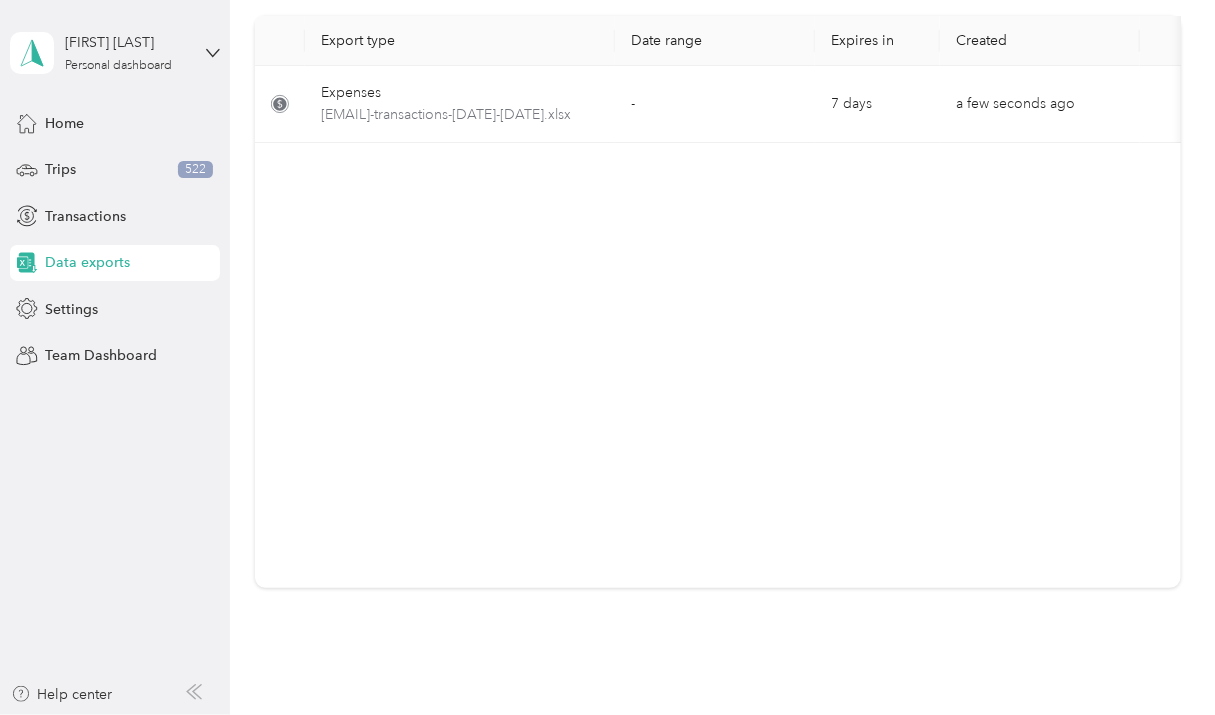 scroll, scrollTop: 0, scrollLeft: 0, axis: both 